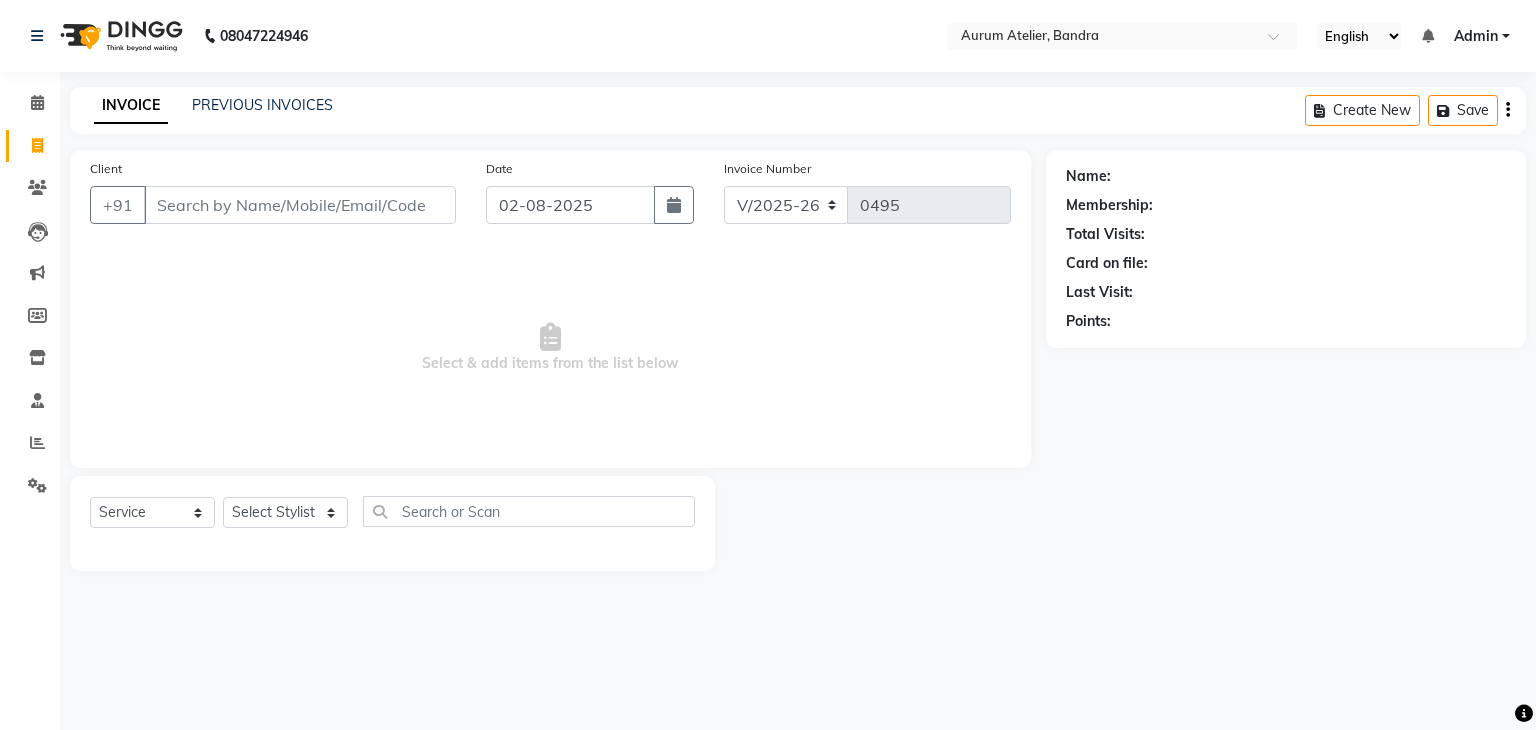 select on "7410" 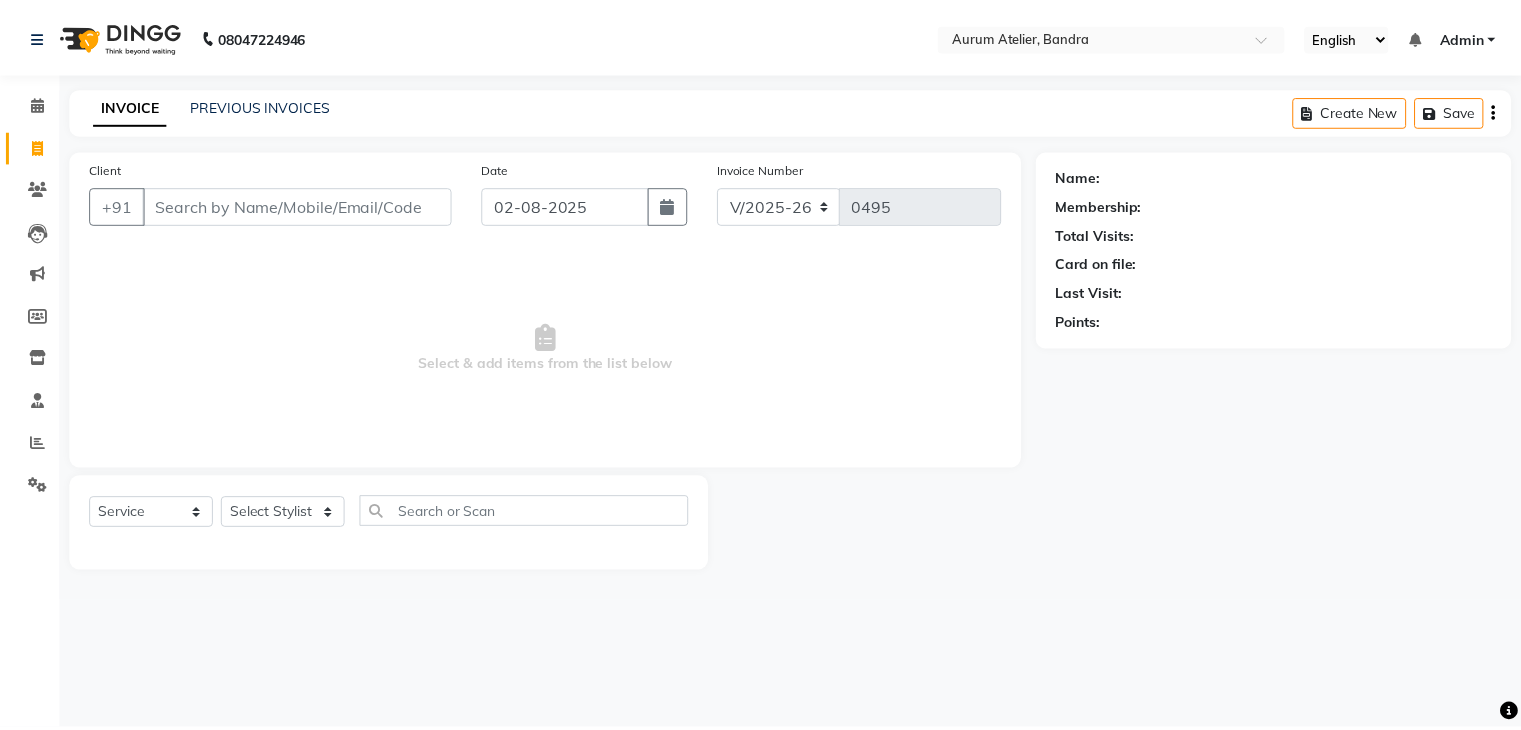 scroll, scrollTop: 0, scrollLeft: 0, axis: both 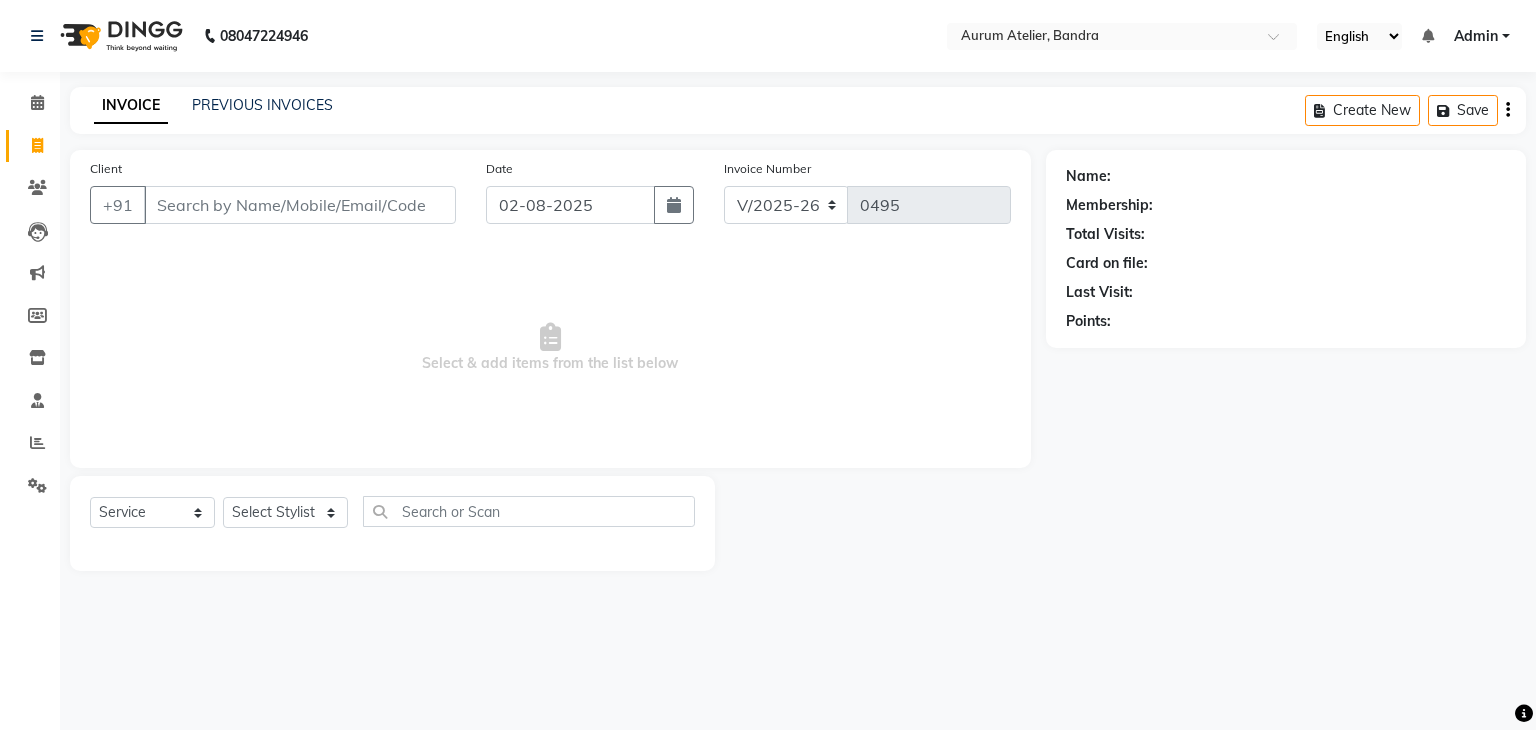 click on "Client" at bounding box center [300, 205] 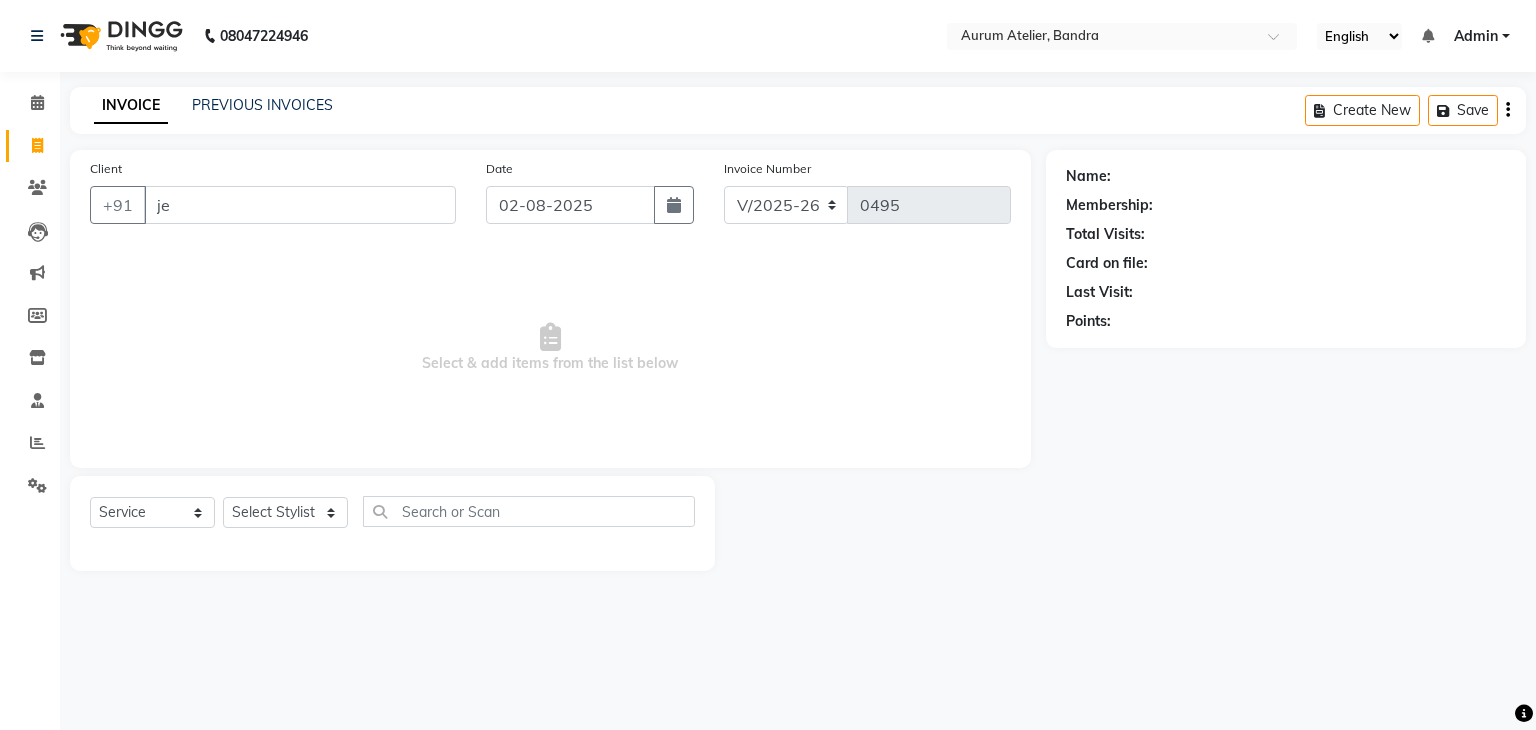 type on "j" 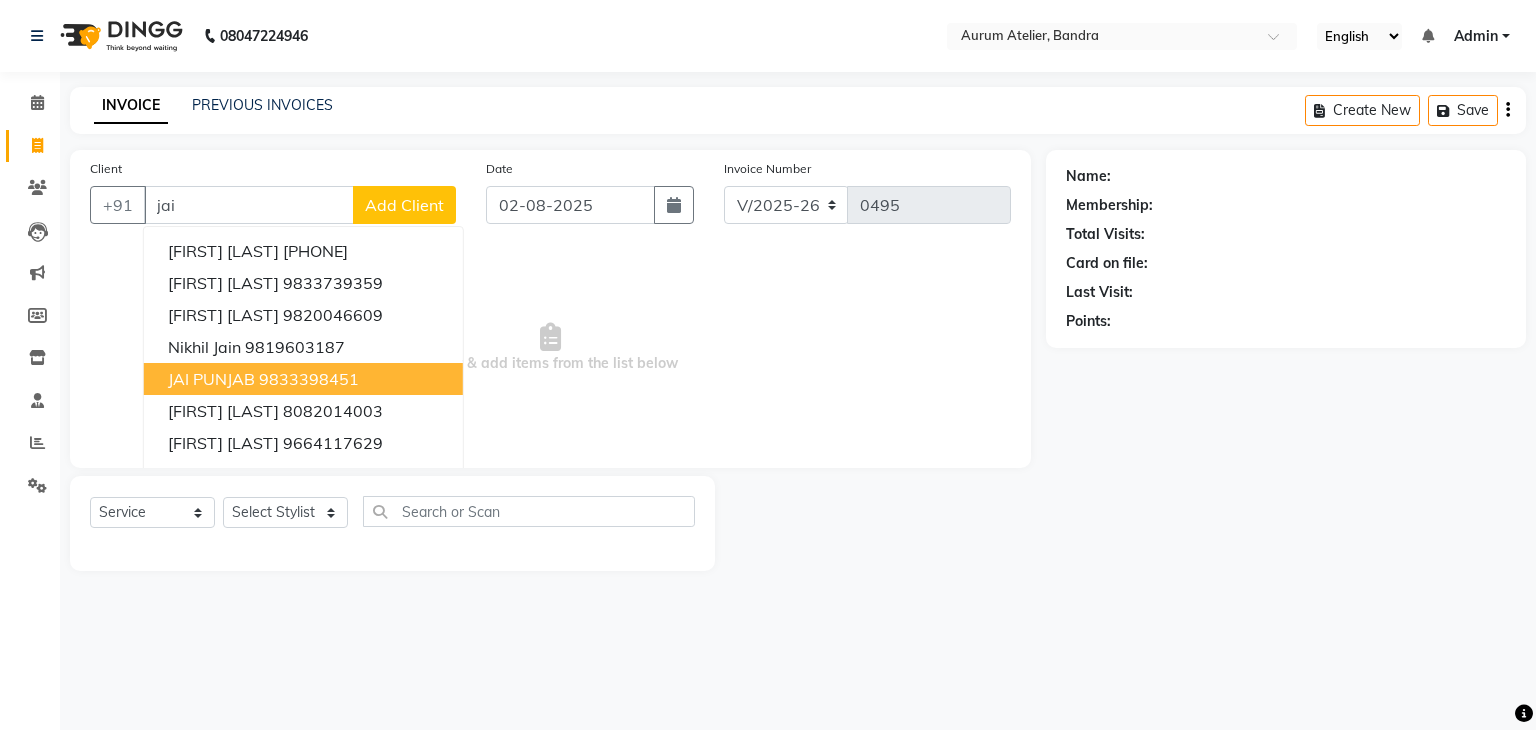 click on "JAI PUNJAB" at bounding box center (211, 379) 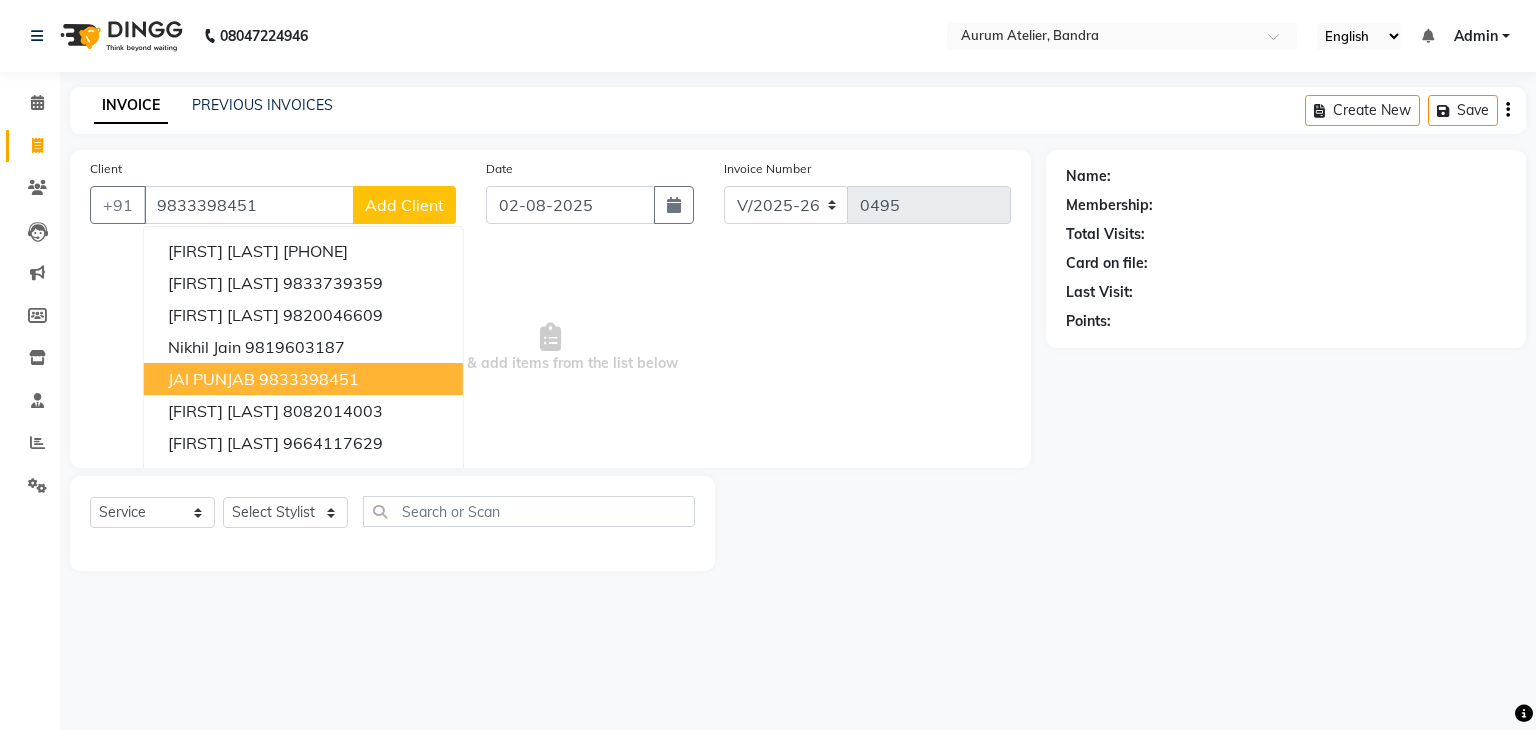 type on "9833398451" 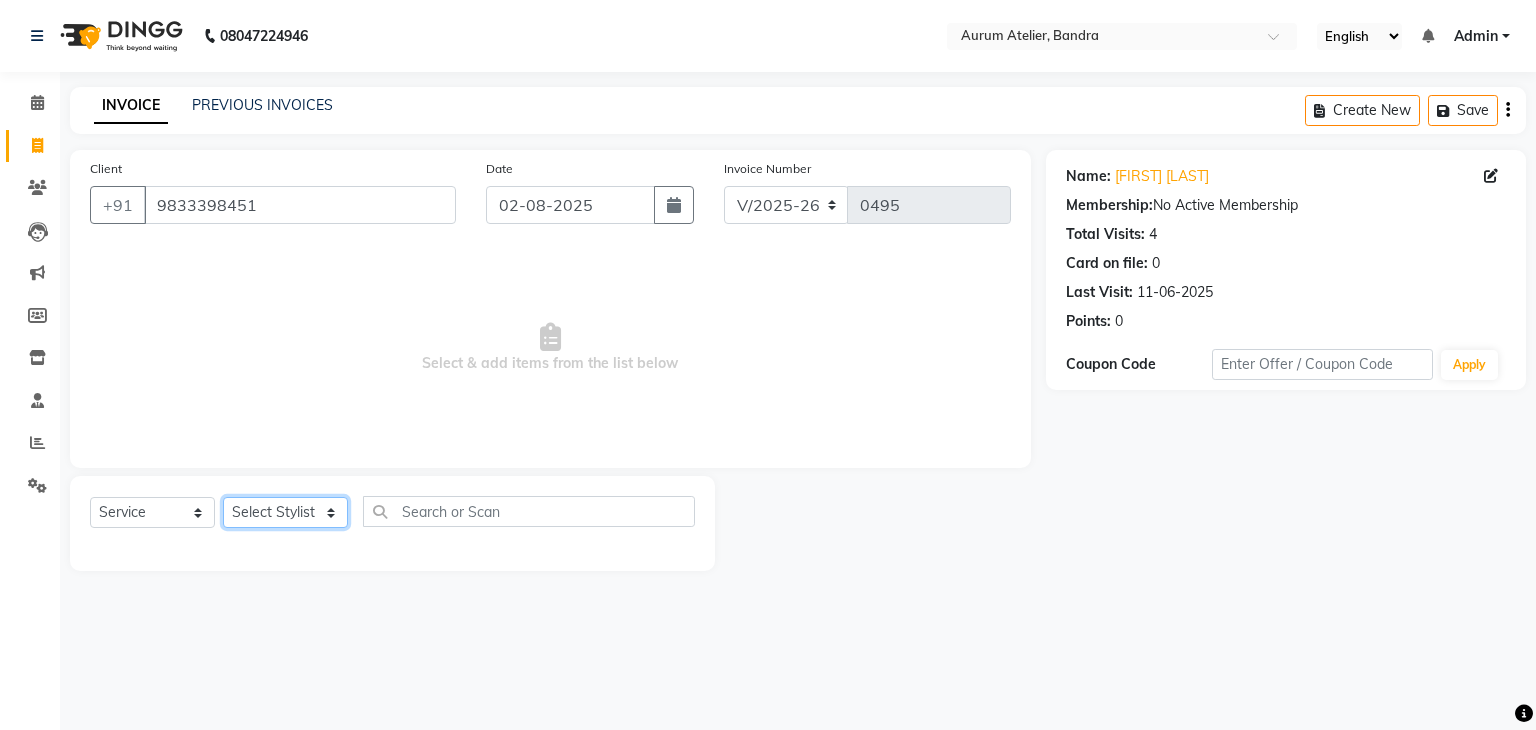 click on "Select Stylist [FIRST] [LAST] [FIRST] [LAST] [FIRST] [LAST] [FIRST] [LAST] [FIRST] [LAST] [FIRST] [LAST] [FIRST] [LAST] [FIRST] [LAST] [FIRST] [LAST]" 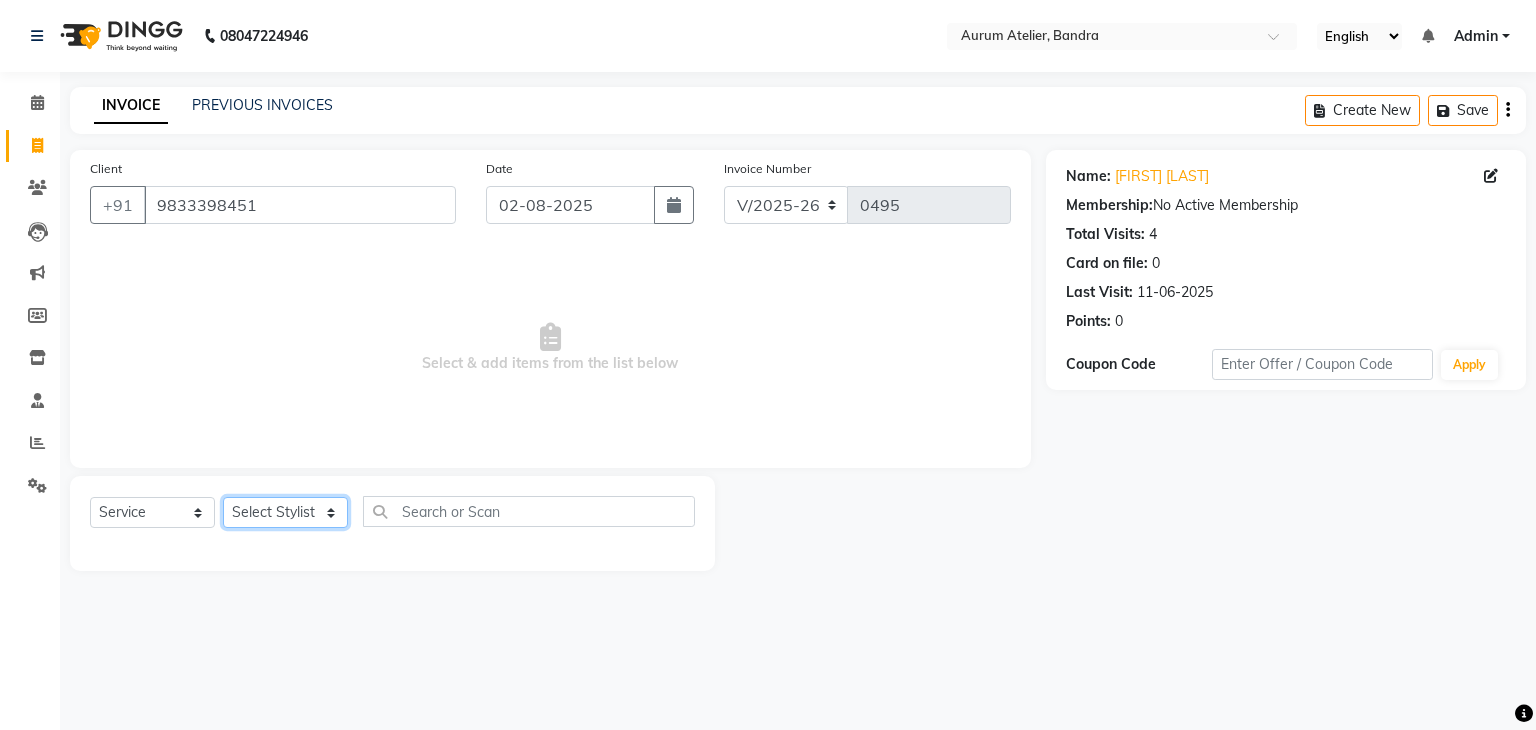 select on "66081" 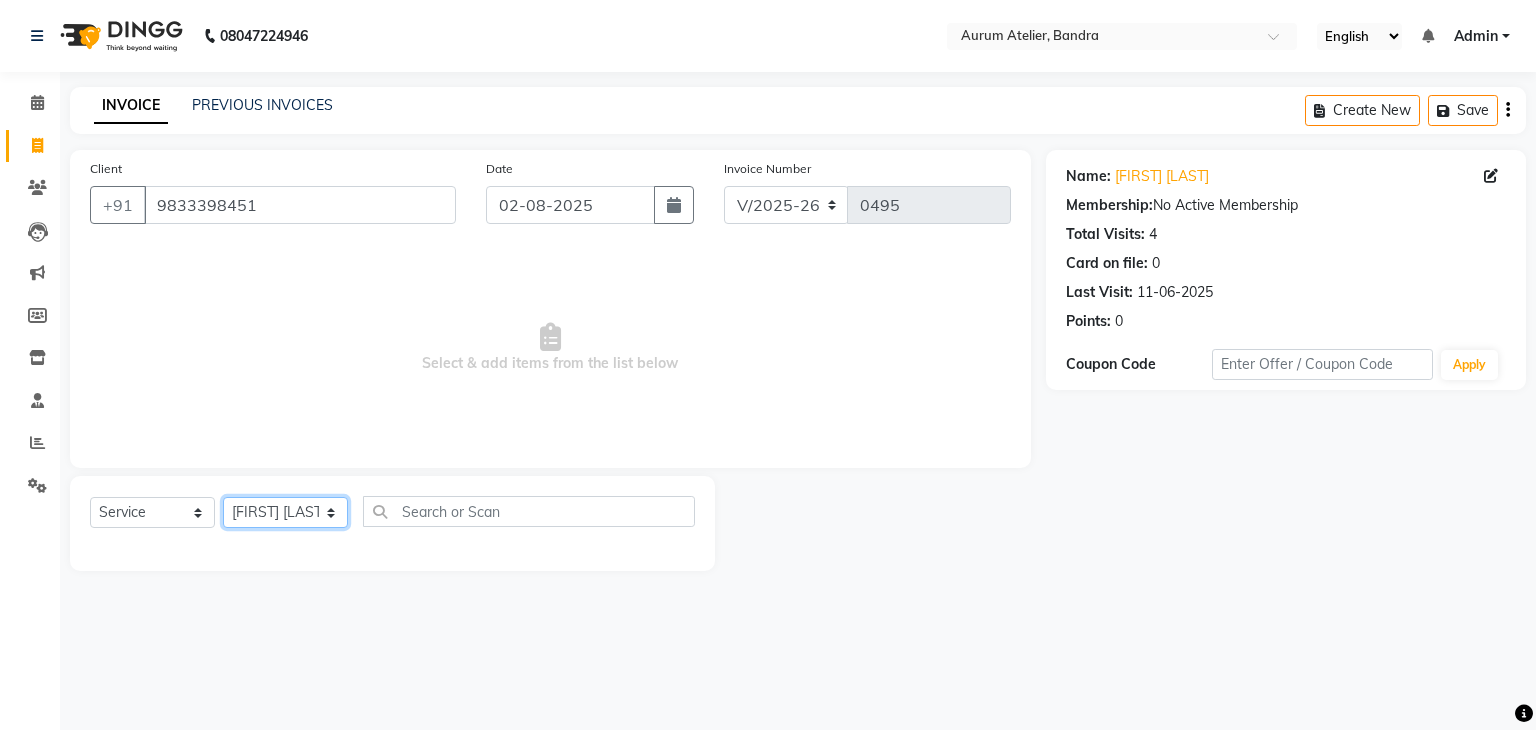 click on "Select Stylist [FIRST] [LAST] [FIRST] [LAST] [FIRST] [LAST] [FIRST] [LAST] [FIRST] [LAST] [FIRST] [LAST] [FIRST] [LAST] [FIRST] [LAST] [FIRST] [LAST]" 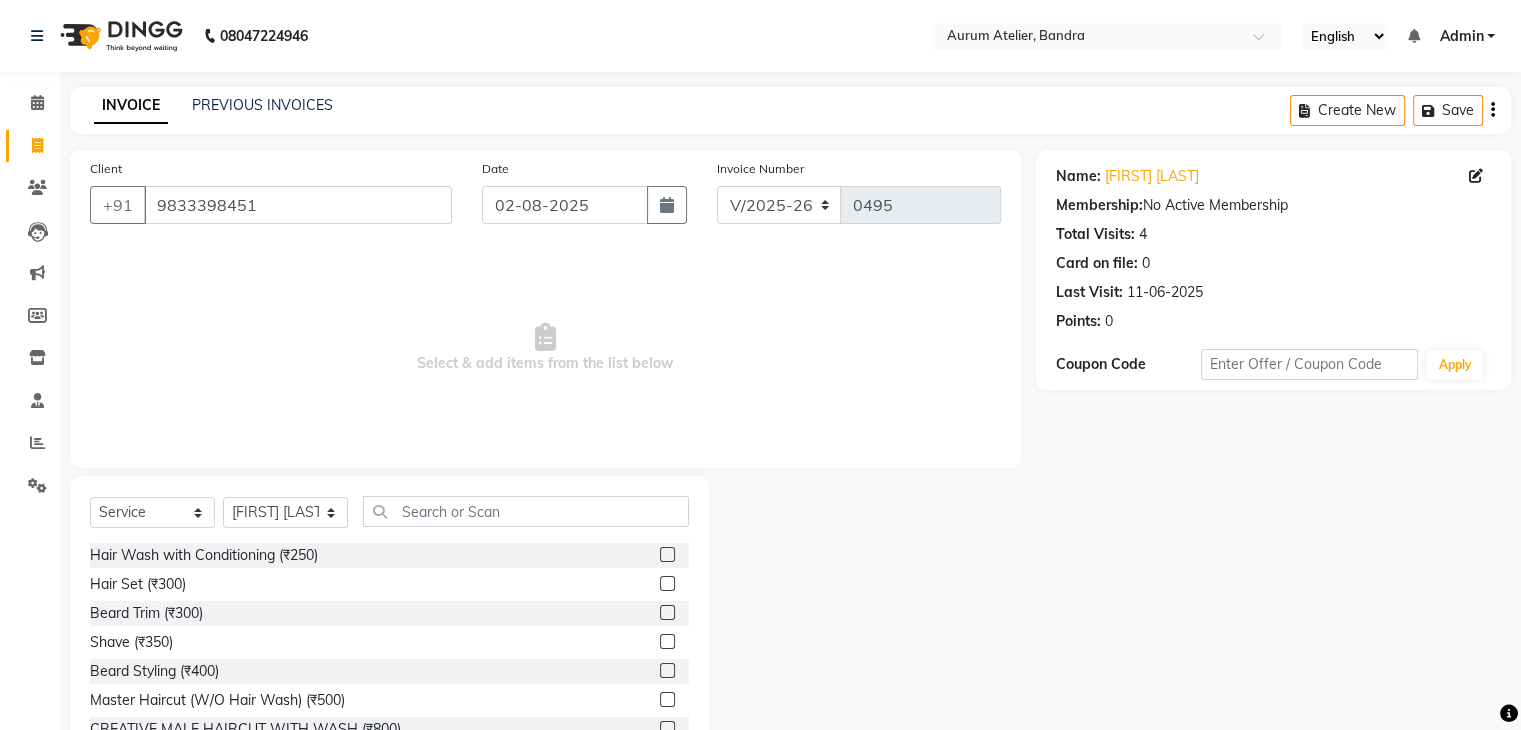 click 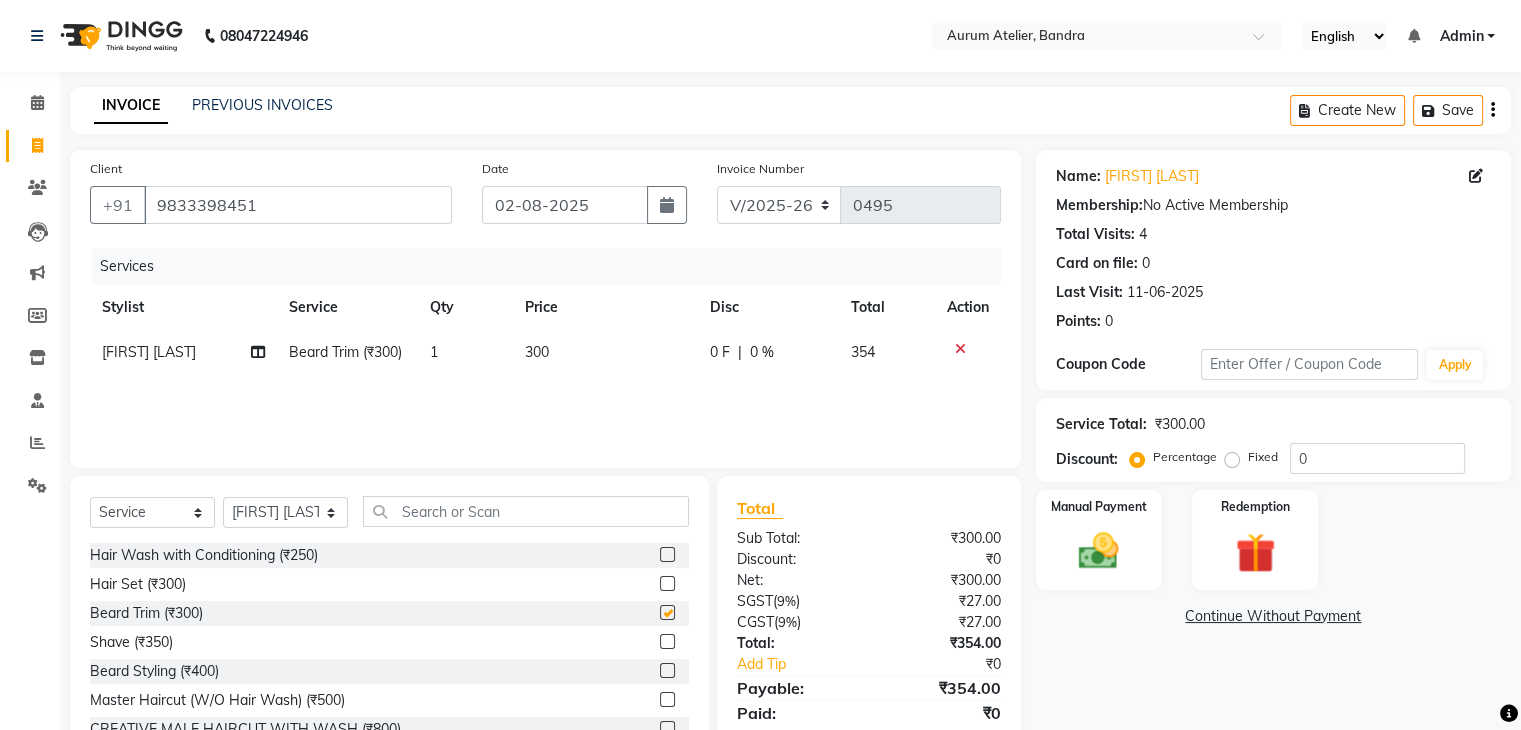 checkbox on "false" 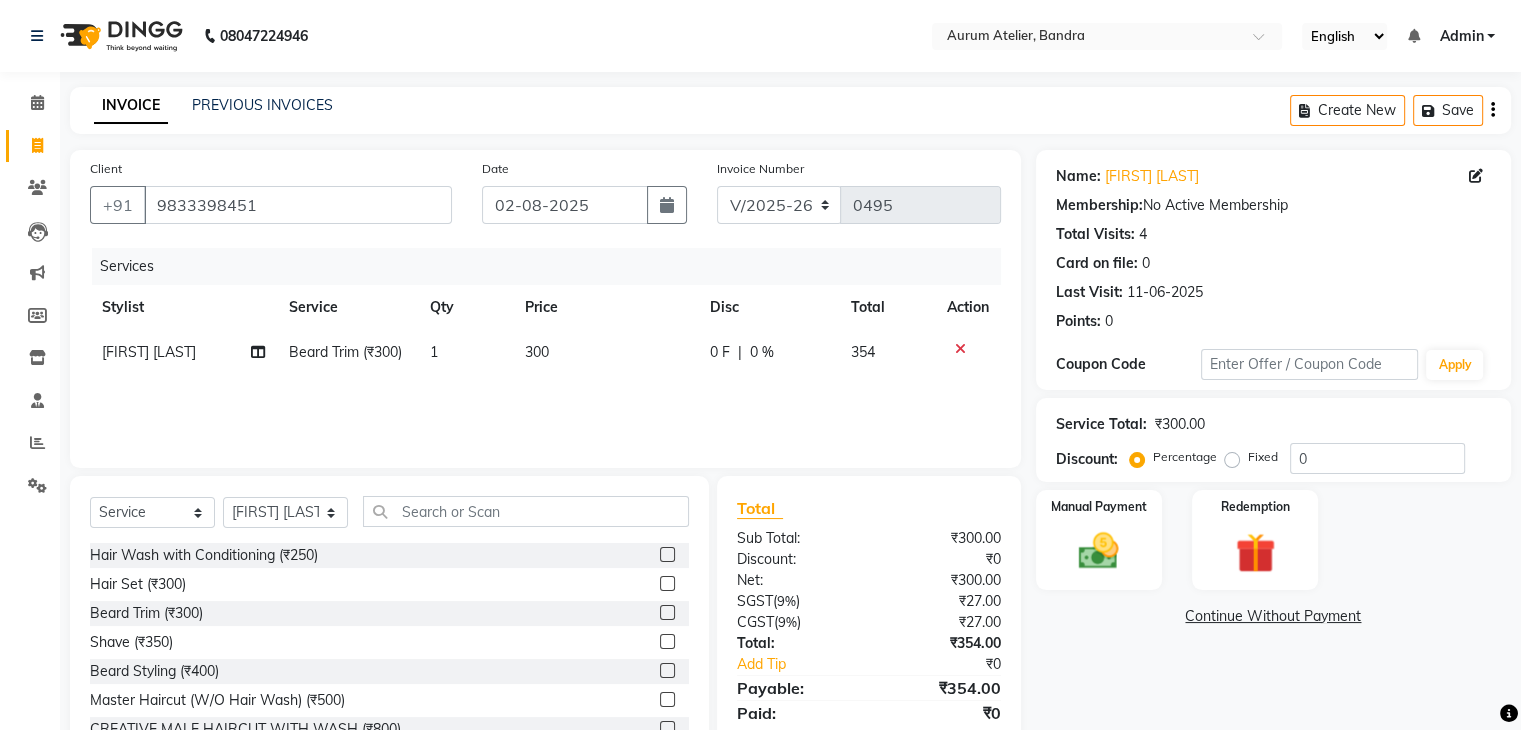 click on "300" 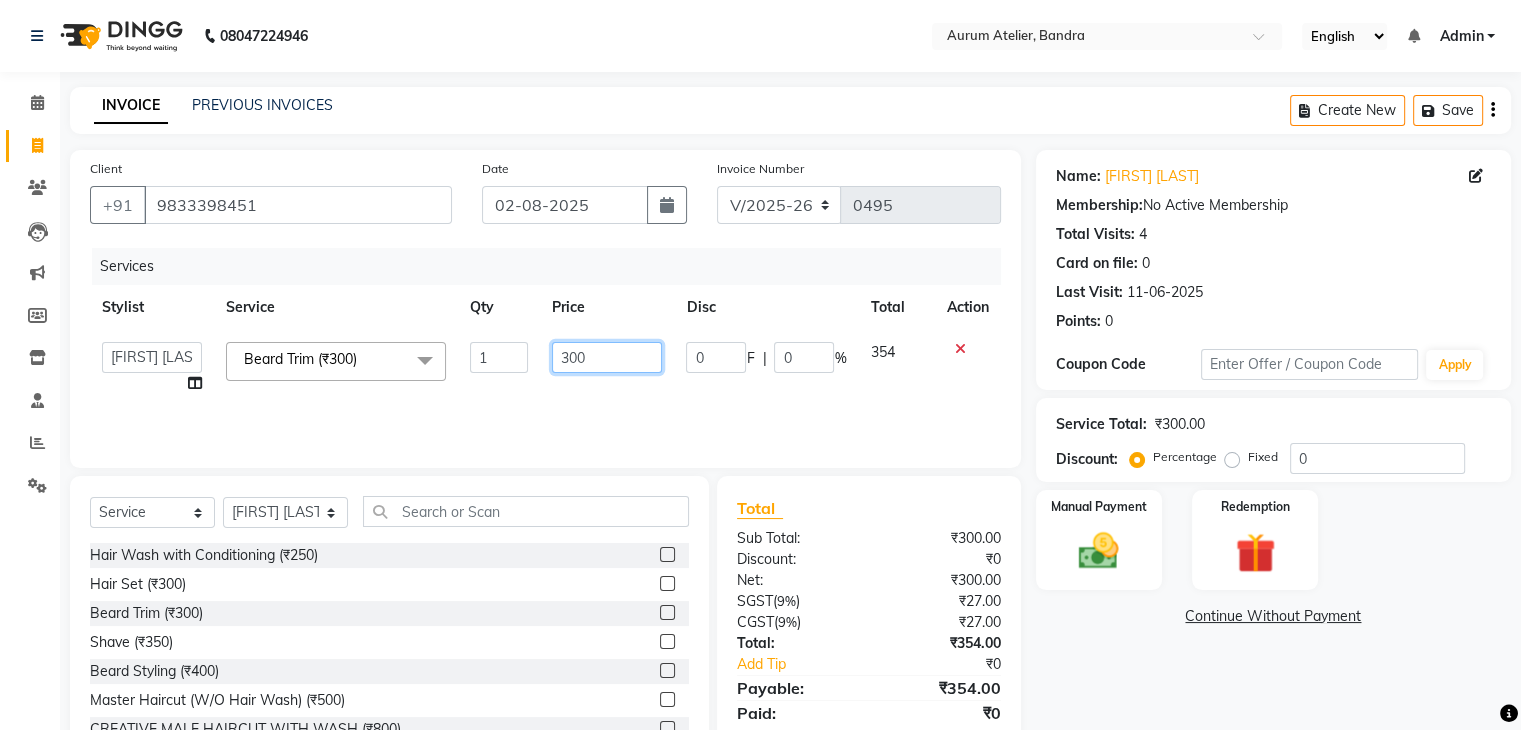 click on "300" 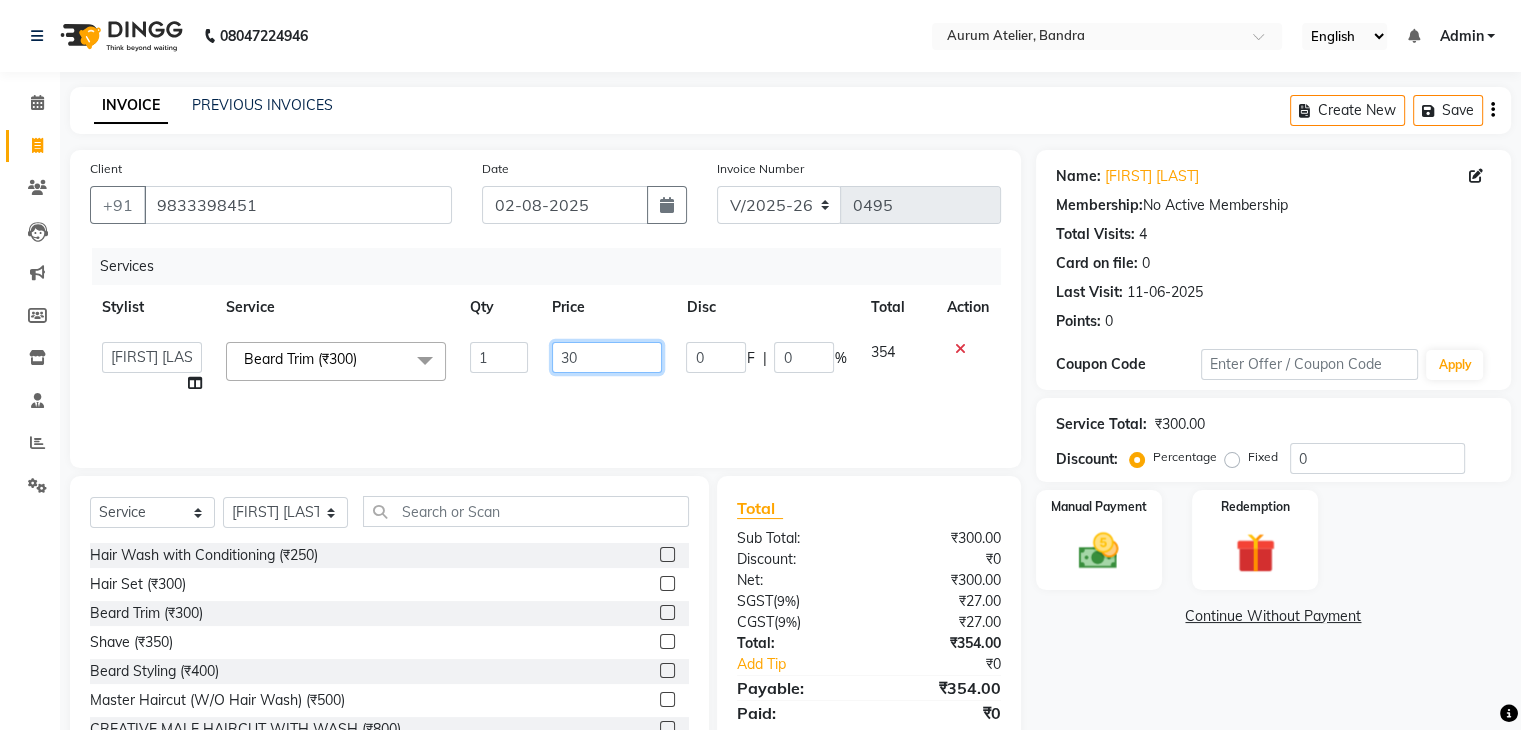 type on "3" 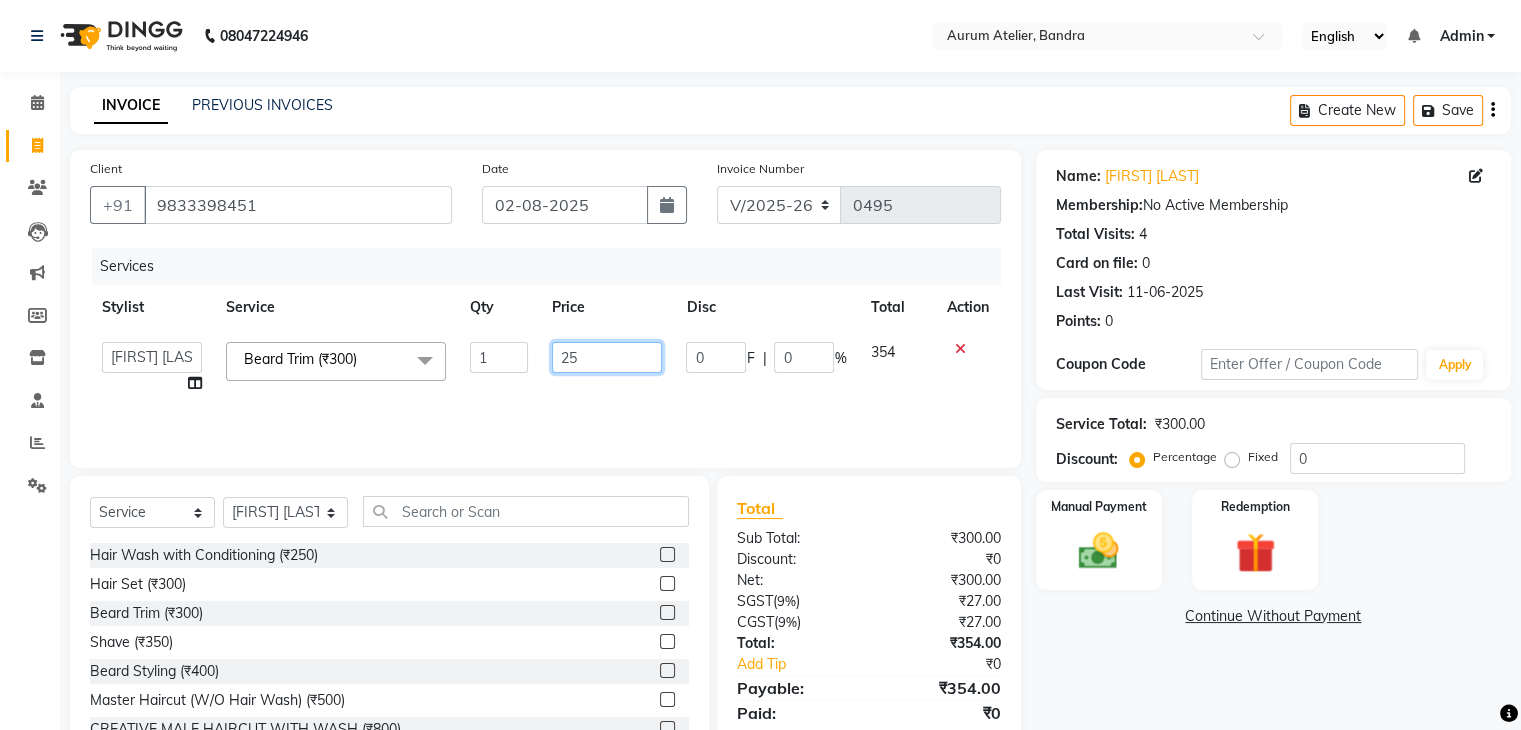 type on "250" 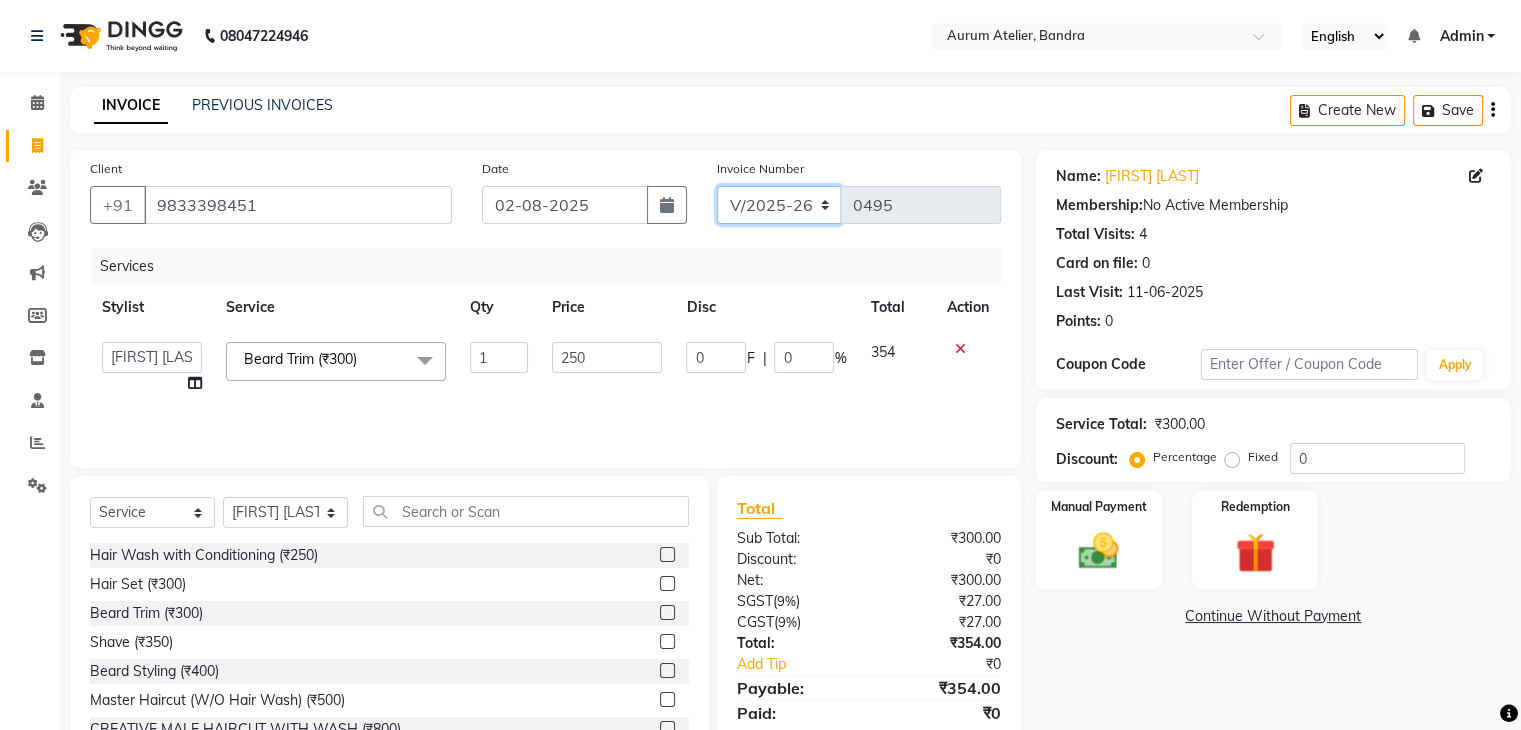 click on "C/2025-26 V/2025 V/2025-26" 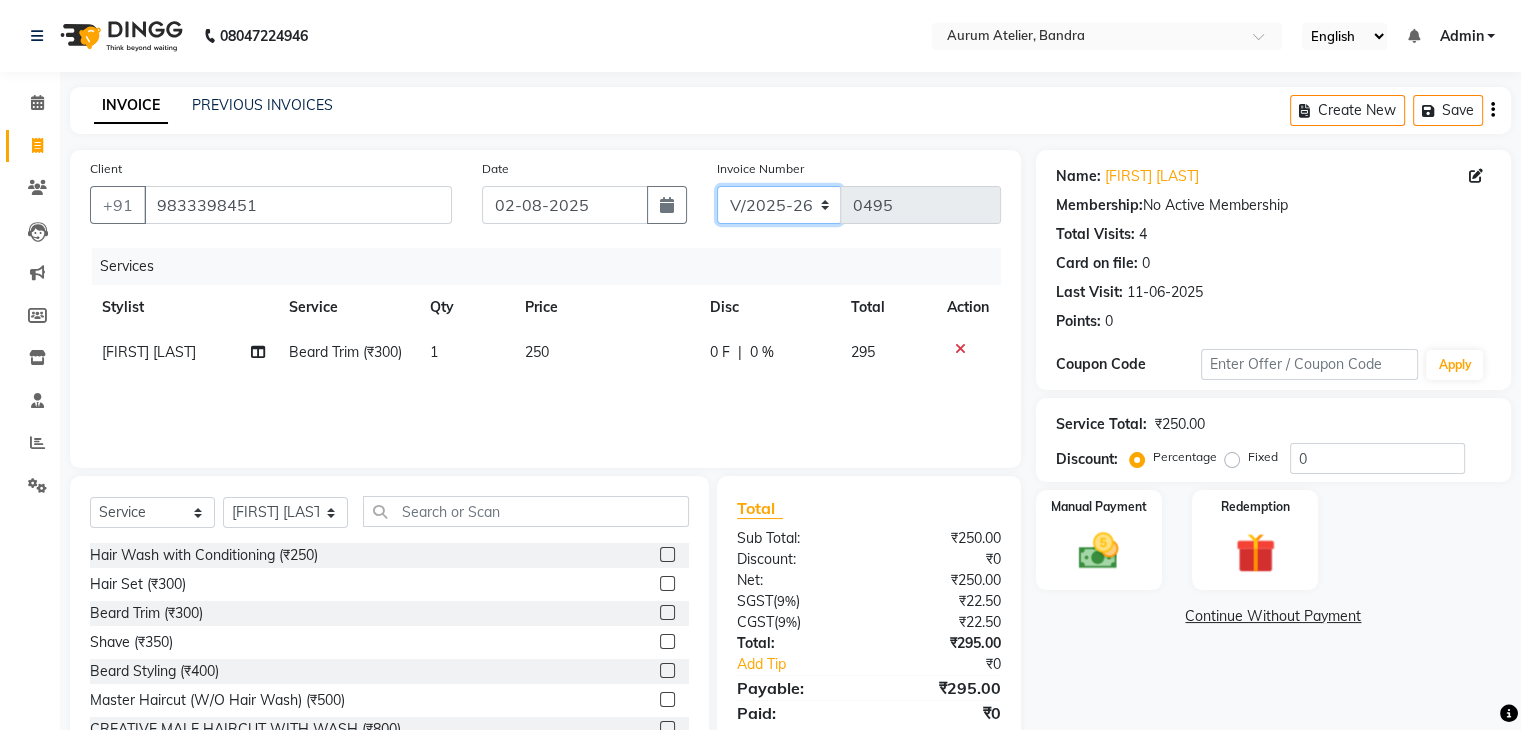 select on "7590" 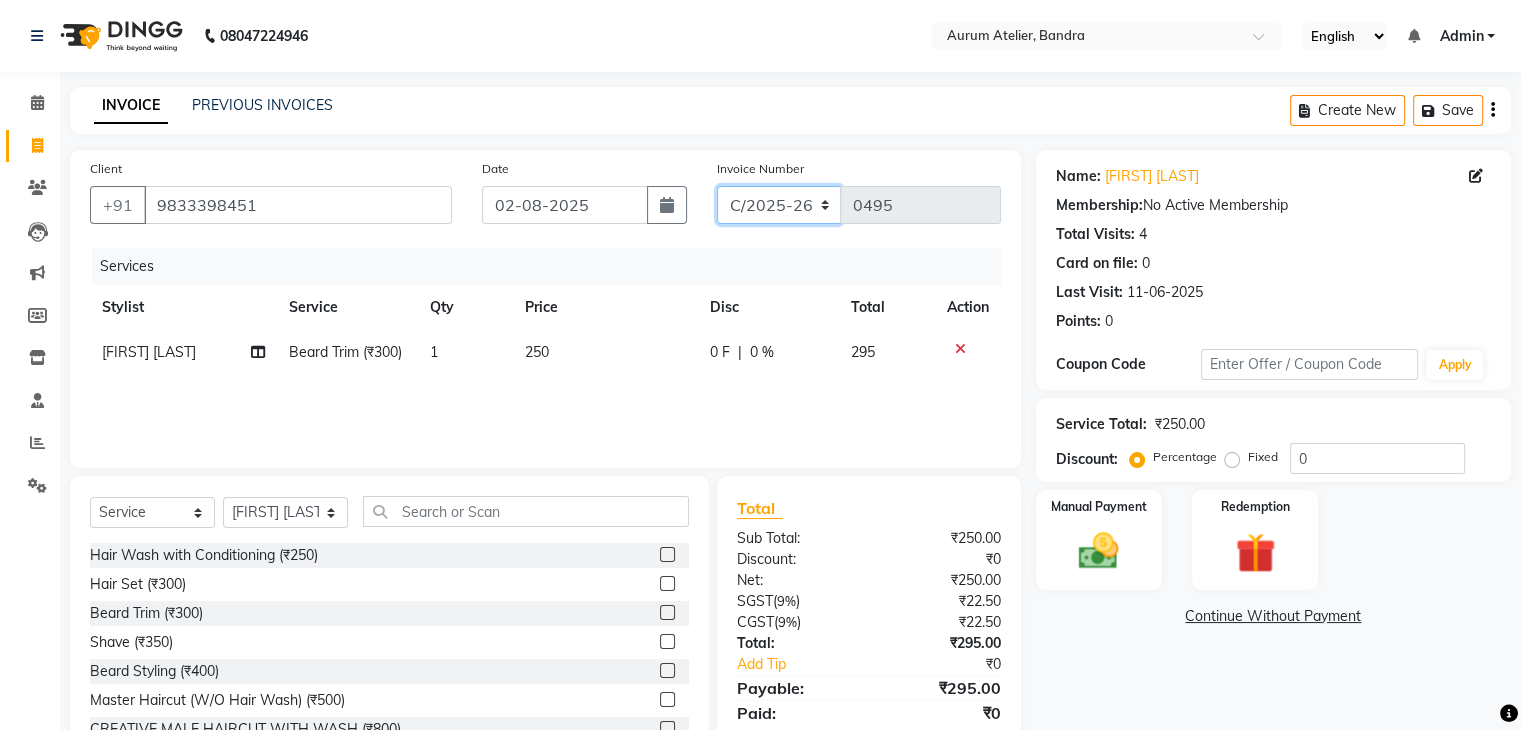 click on "C/2025-26 V/2025 V/2025-26" 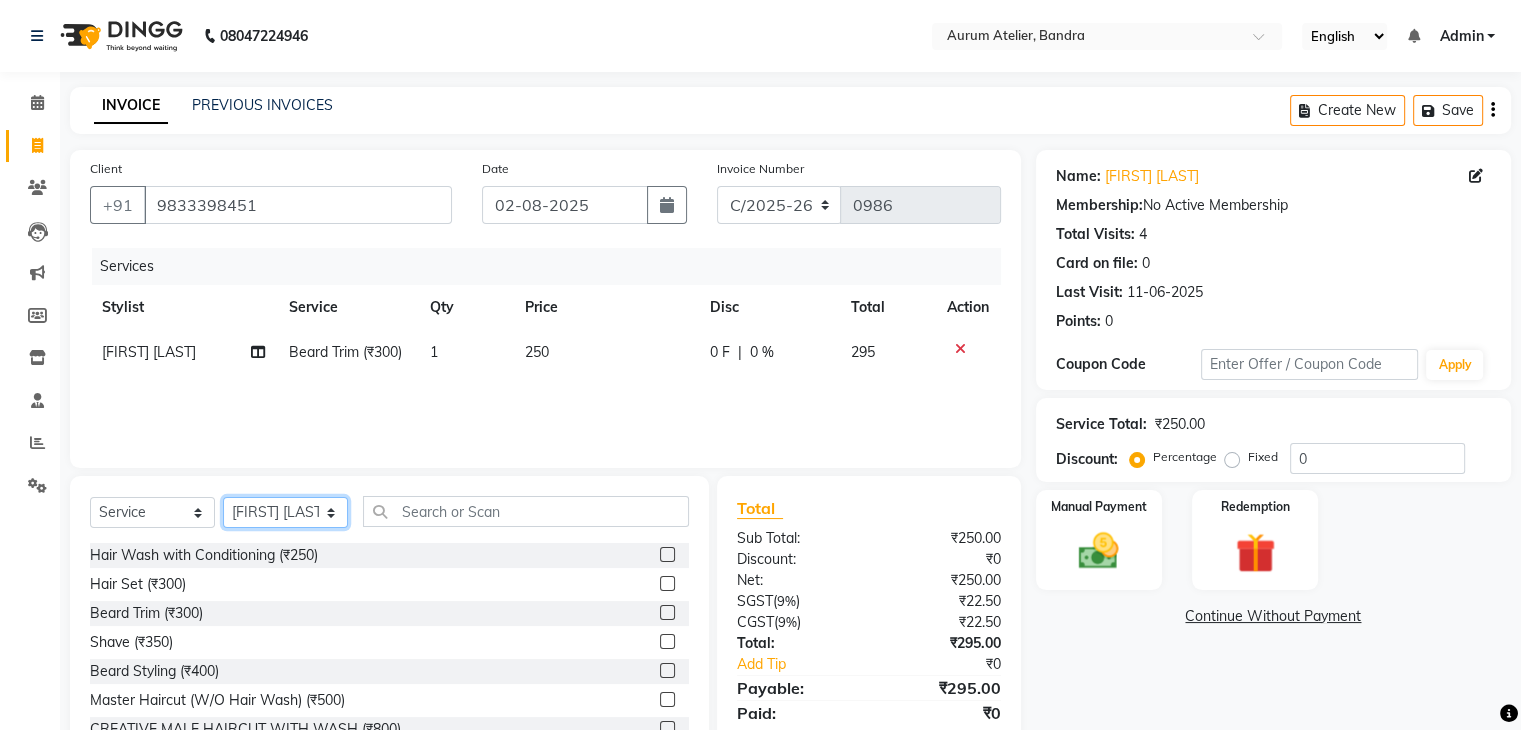 click on "Select Stylist [FIRST] [LAST] [FIRST] [LAST] [FIRST] [LAST] [FIRST] [LAST] [FIRST] [LAST] [FIRST] [LAST] [FIRST] [LAST] [FIRST] [LAST] [FIRST] [LAST]" 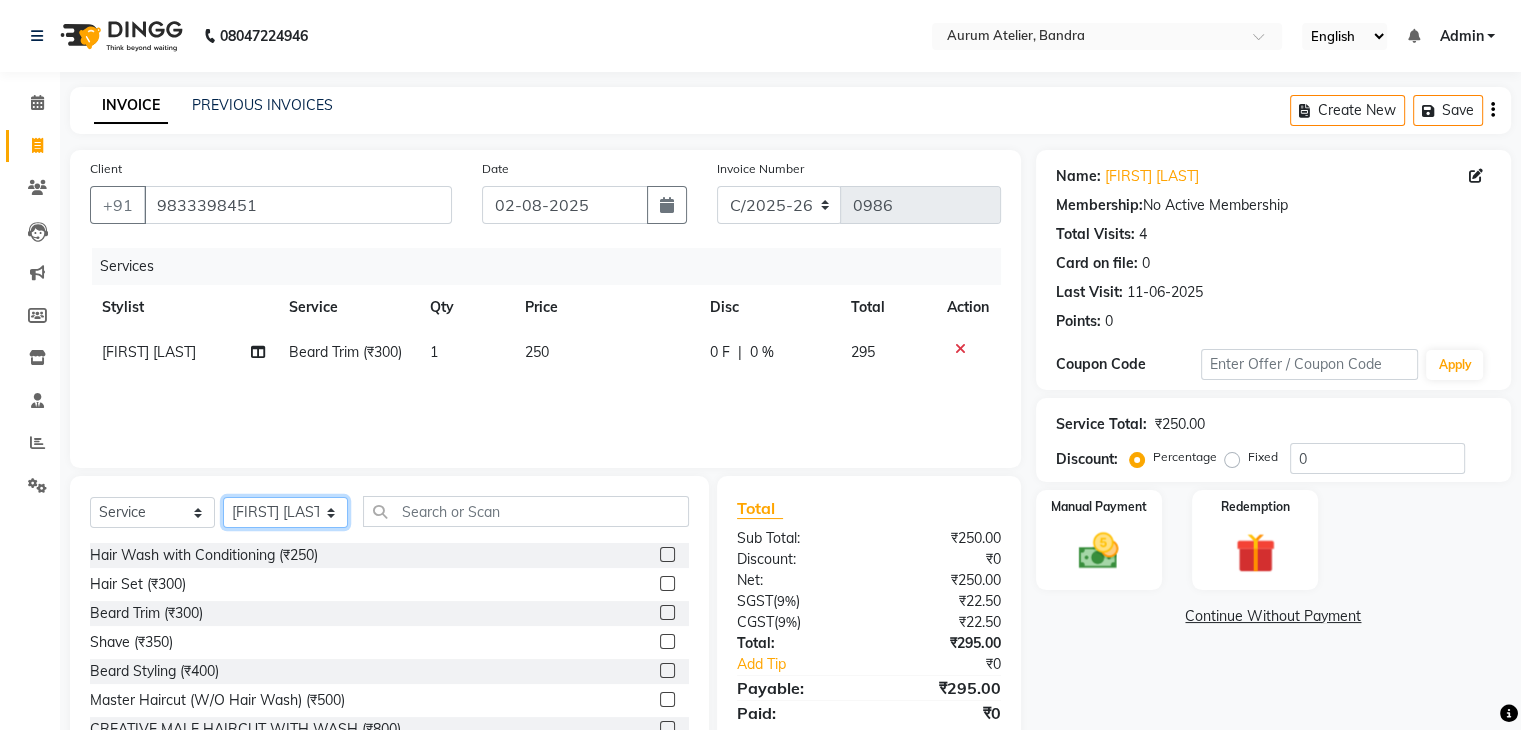 select on "66082" 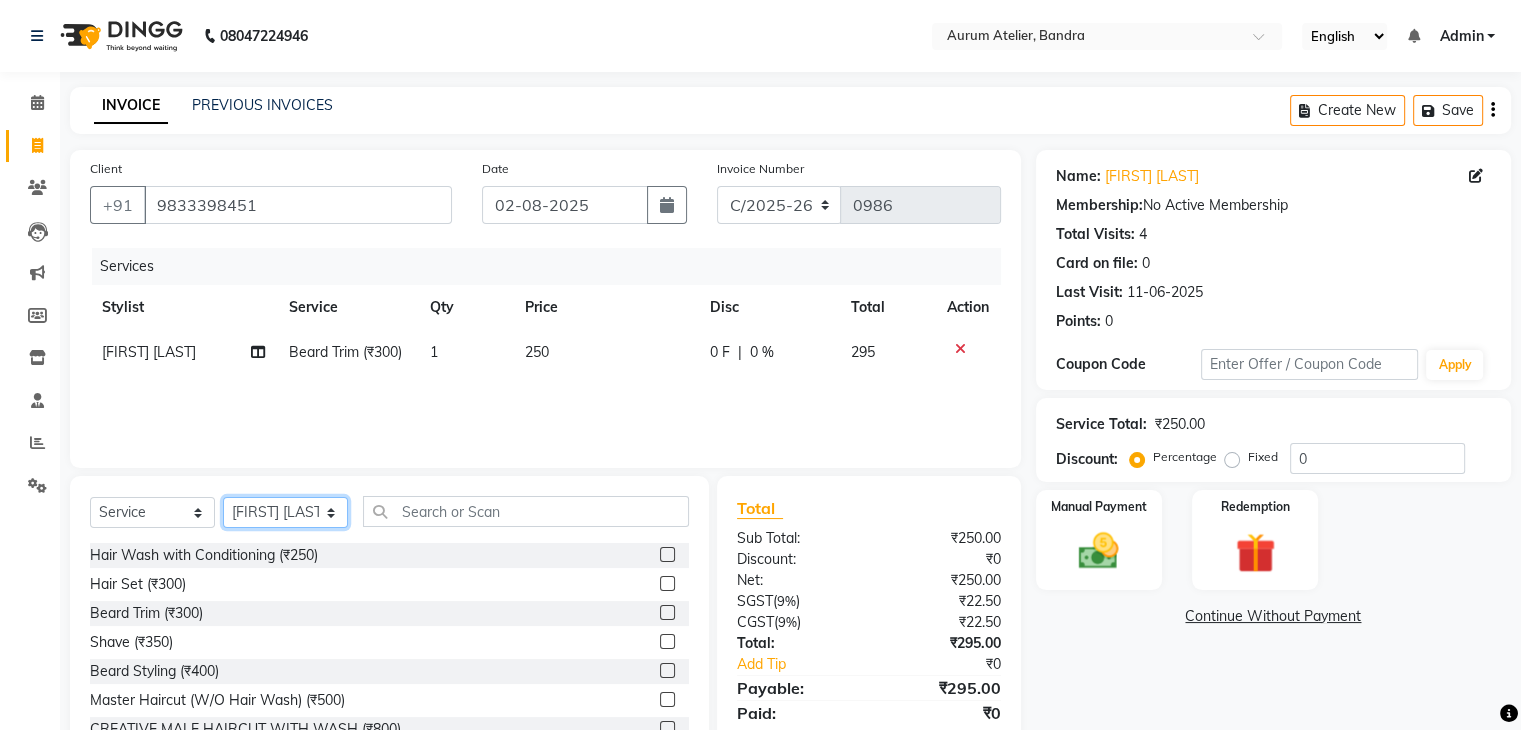 click on "Select Stylist [FIRST] [LAST] [FIRST] [LAST] [FIRST] [LAST] [FIRST] [LAST] [FIRST] [LAST] [FIRST] [LAST] [FIRST] [LAST] [FIRST] [LAST] [FIRST] [LAST]" 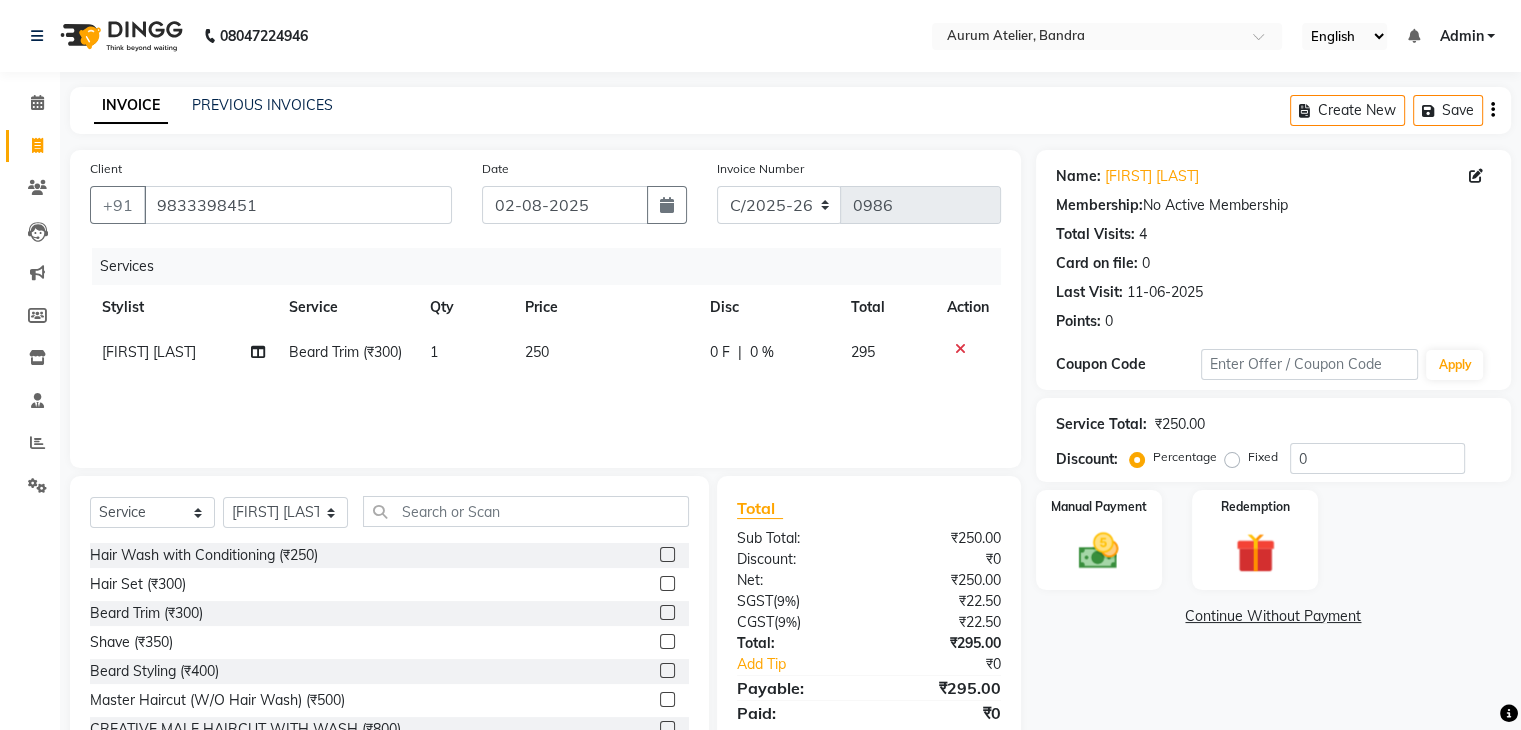 click 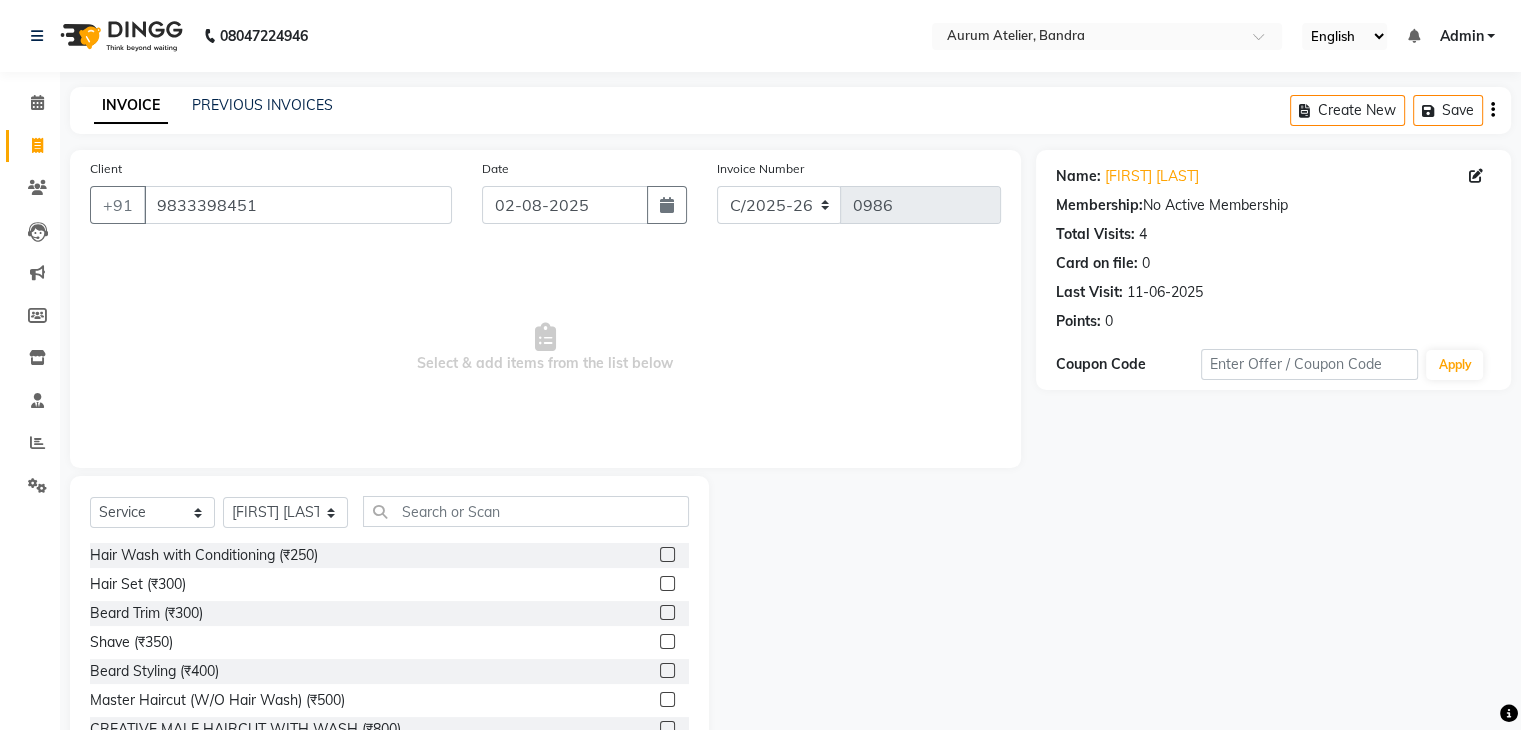click 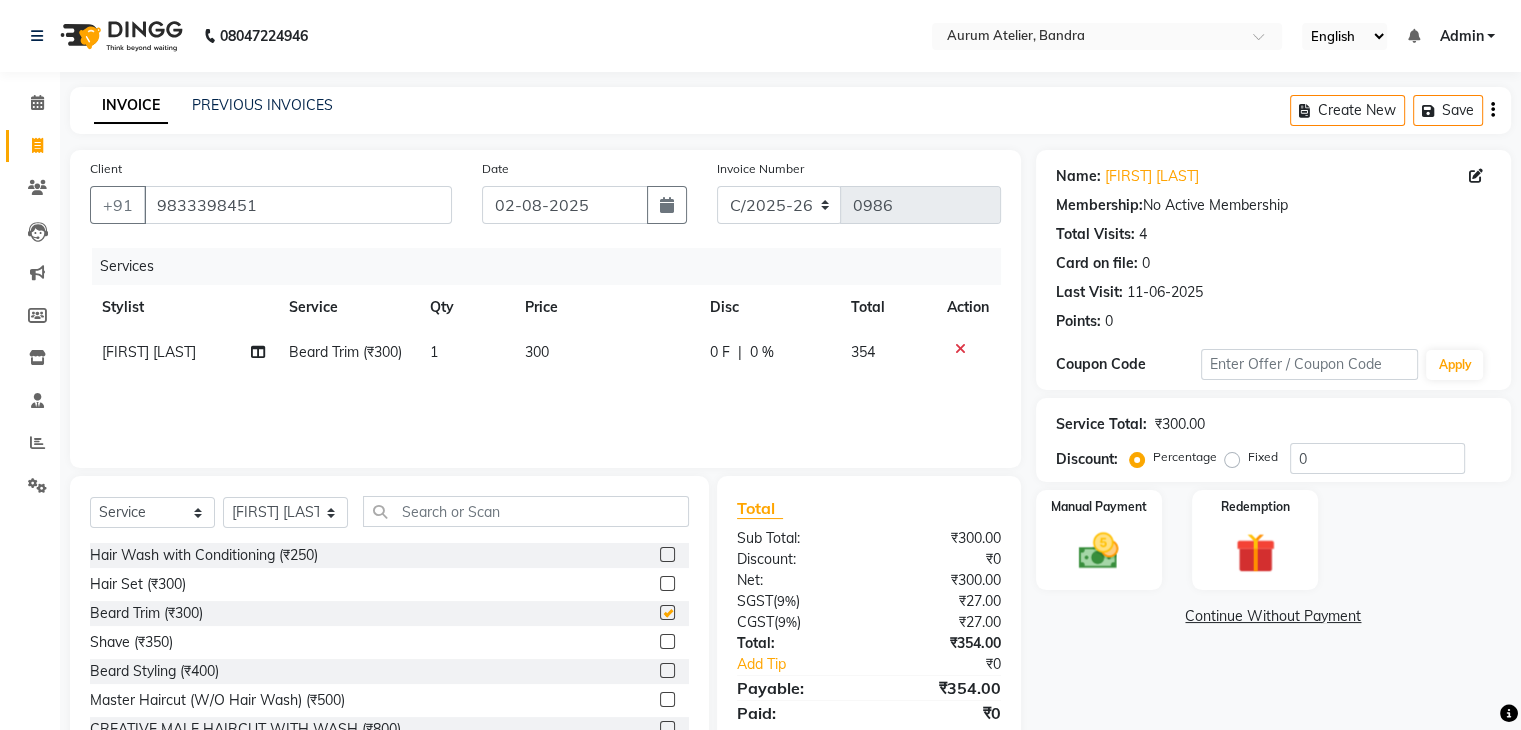 checkbox on "false" 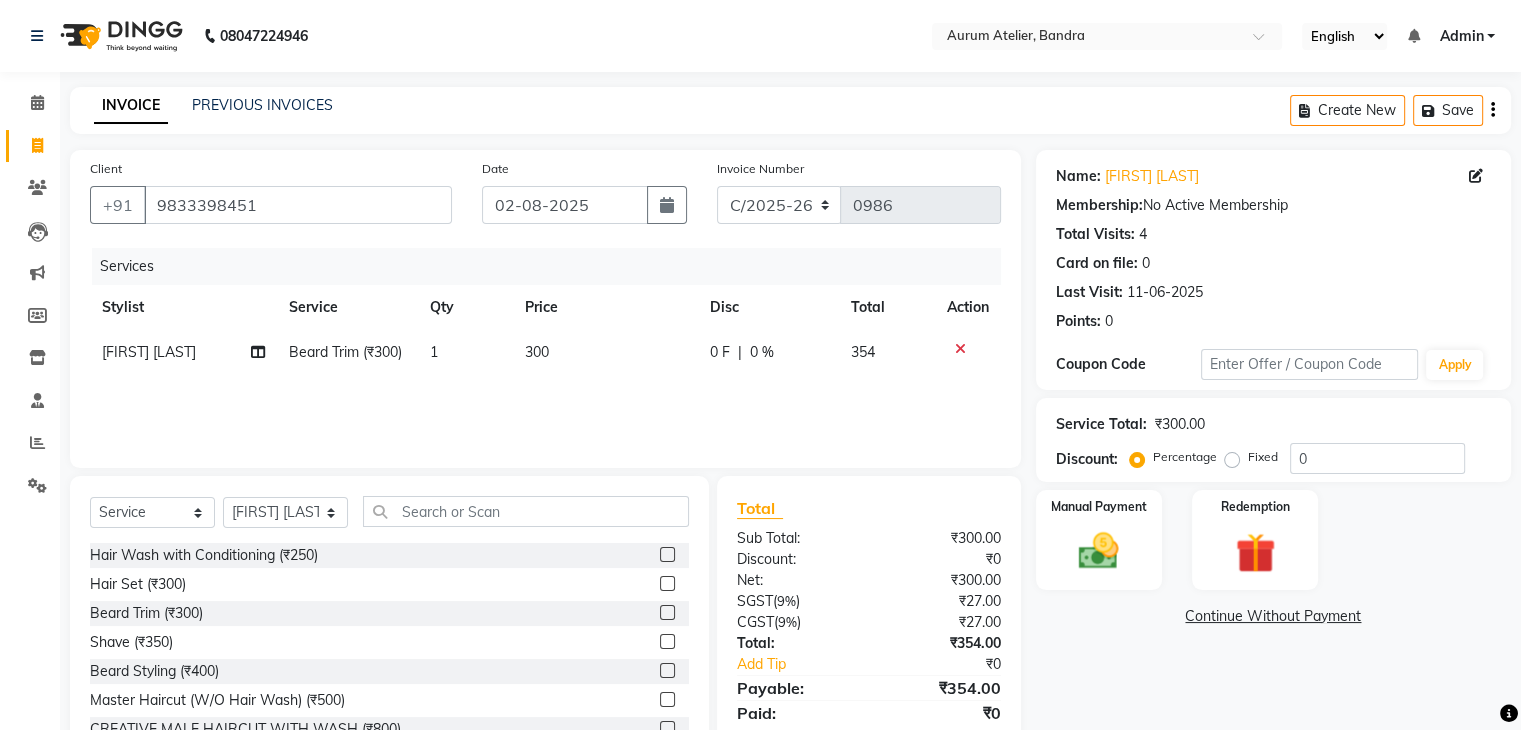 click on "300" 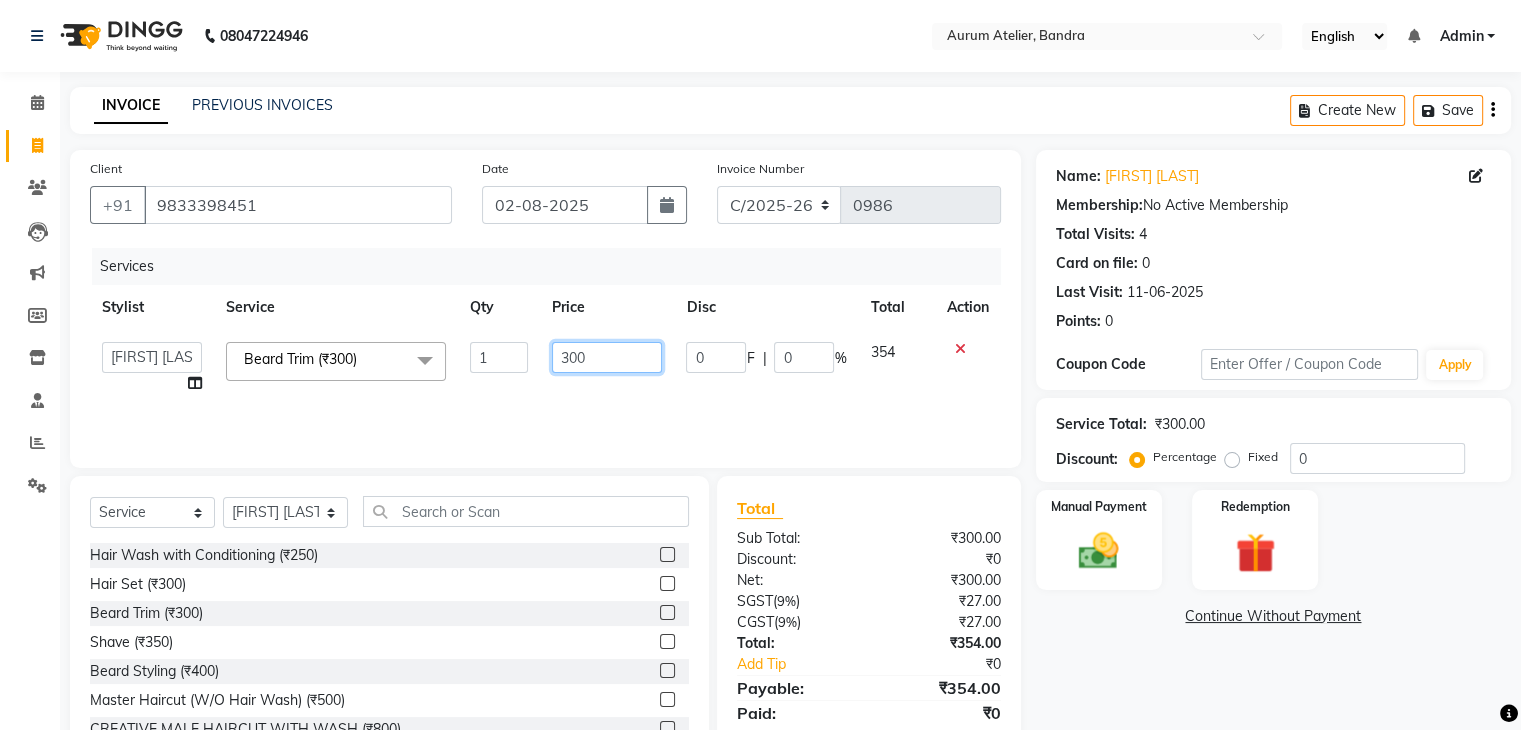 click on "300" 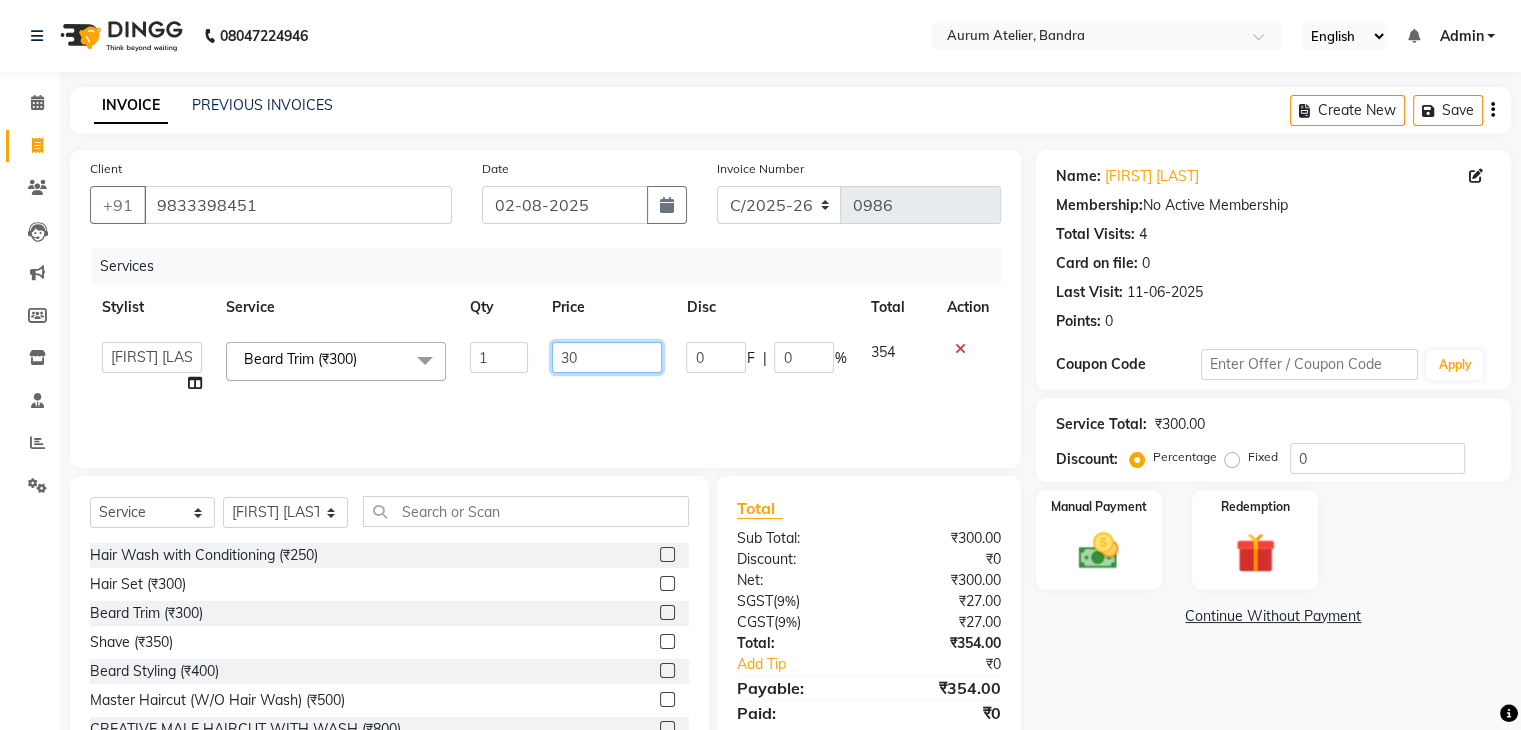 type on "3" 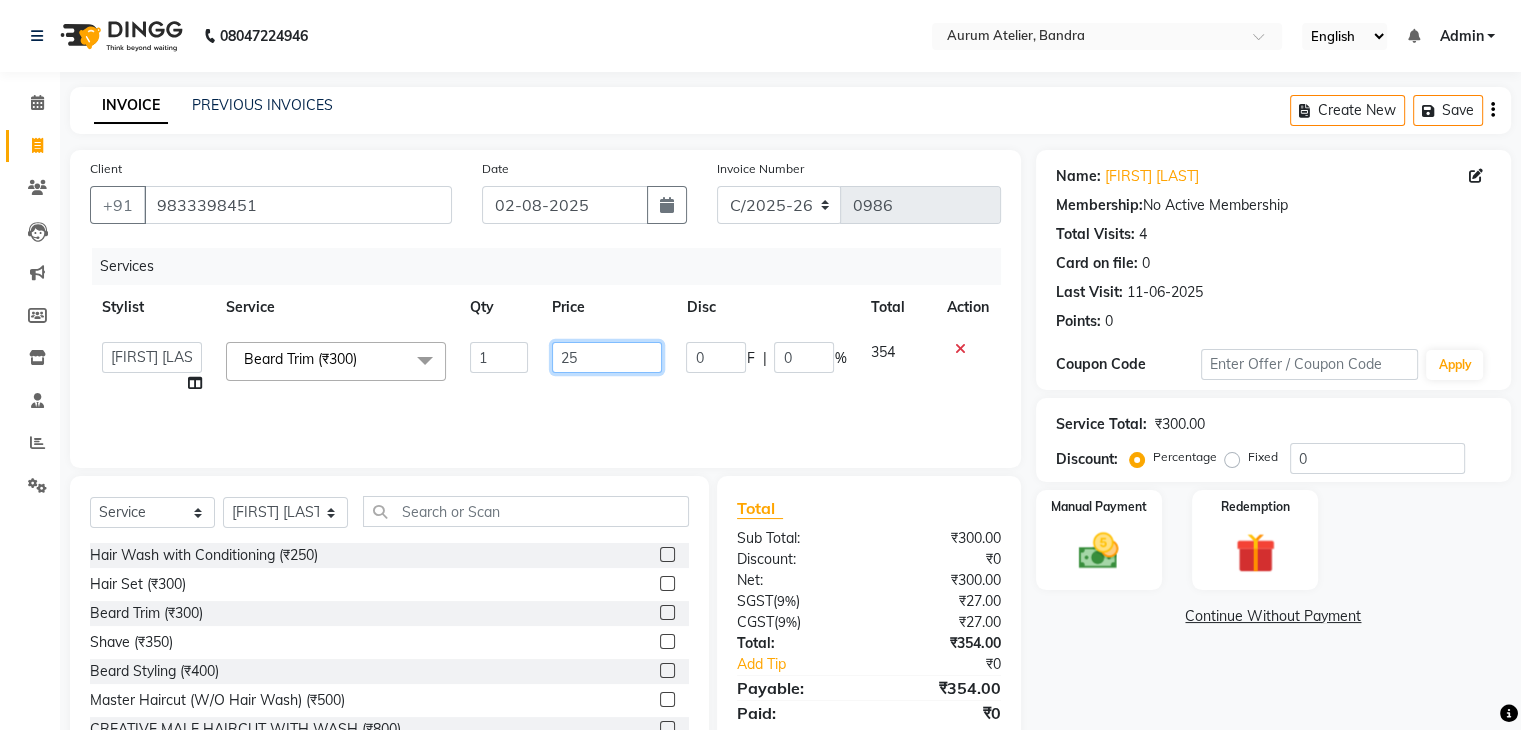 type on "250" 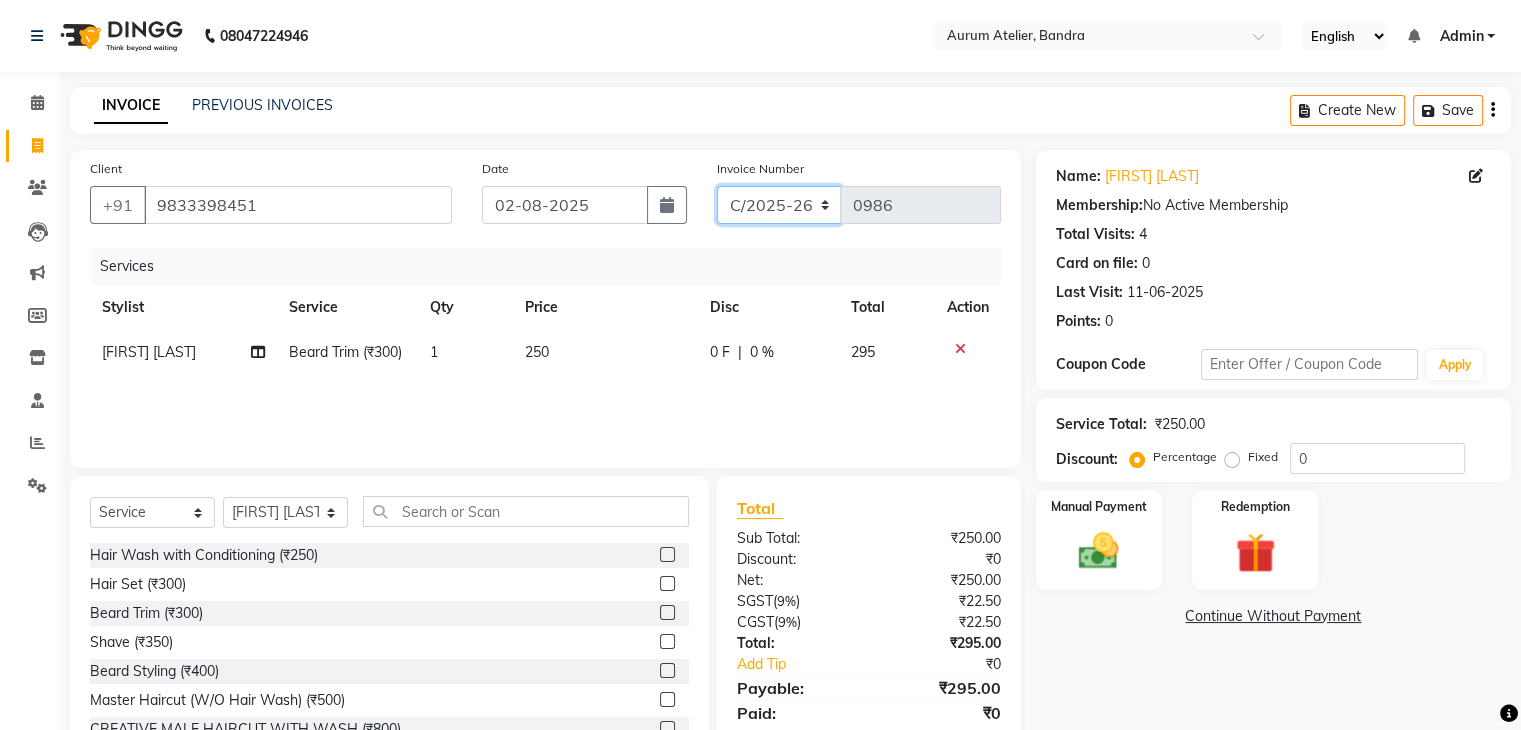 click on "C/2025-26 V/2025 V/2025-26" 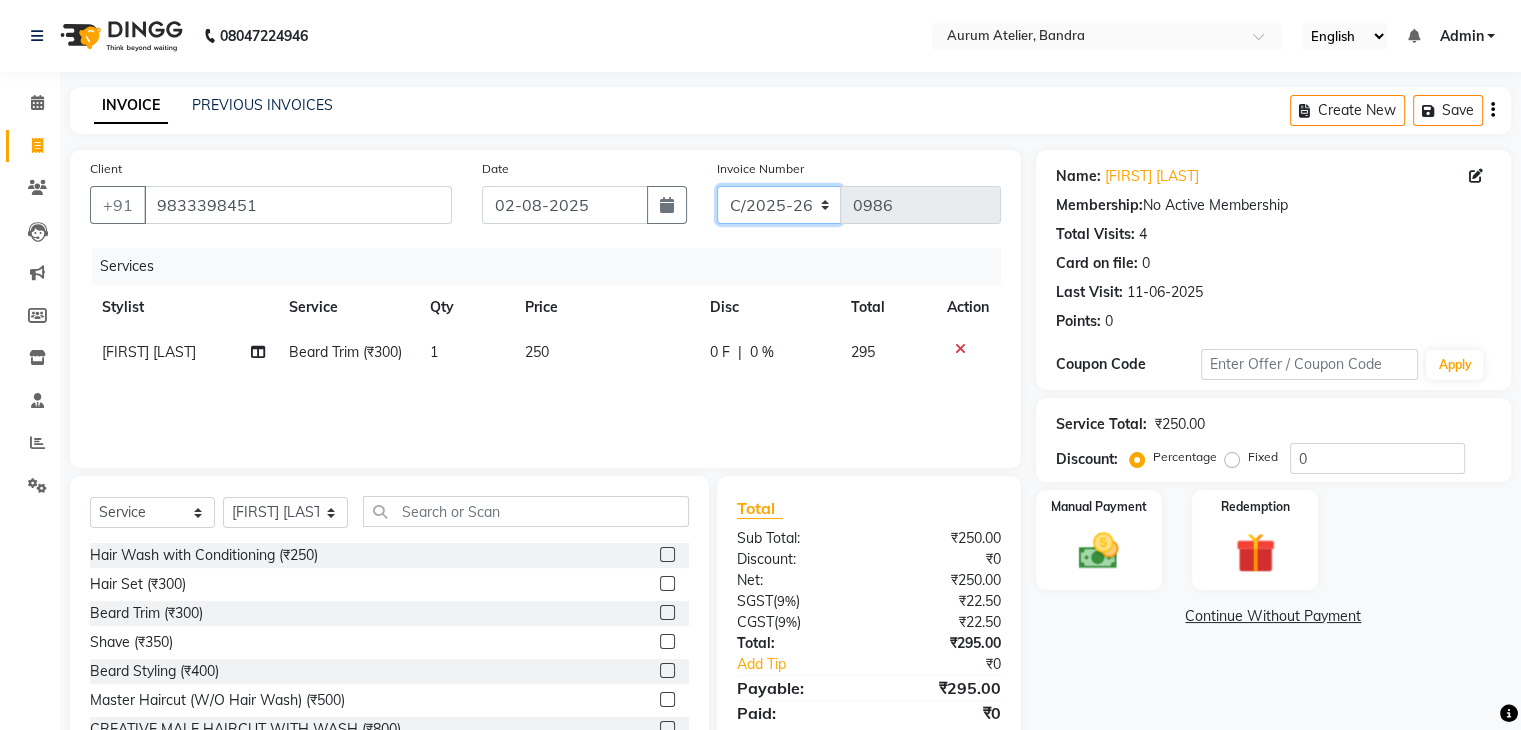 click on "C/2025-26 V/2025 V/2025-26" 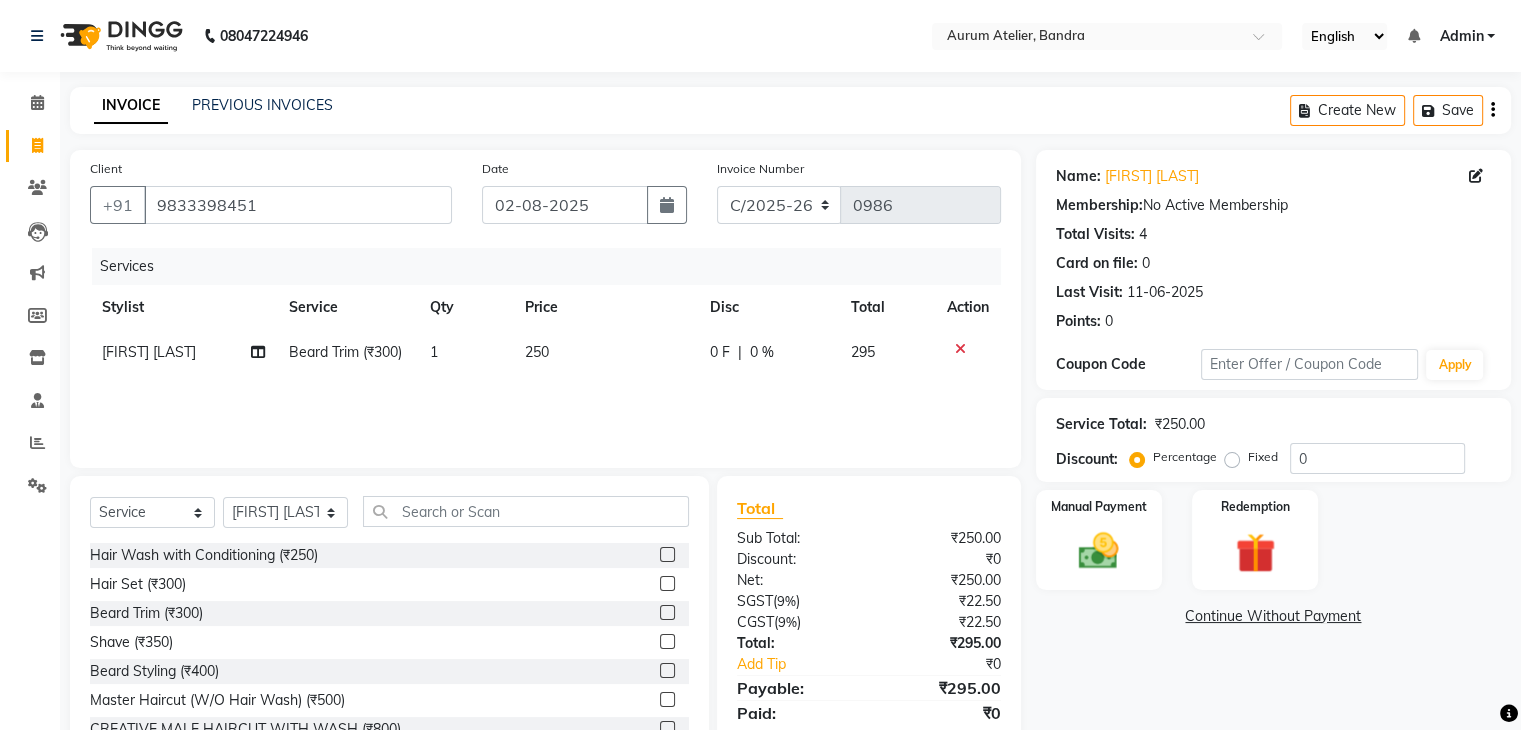 click on "Create New   Save" 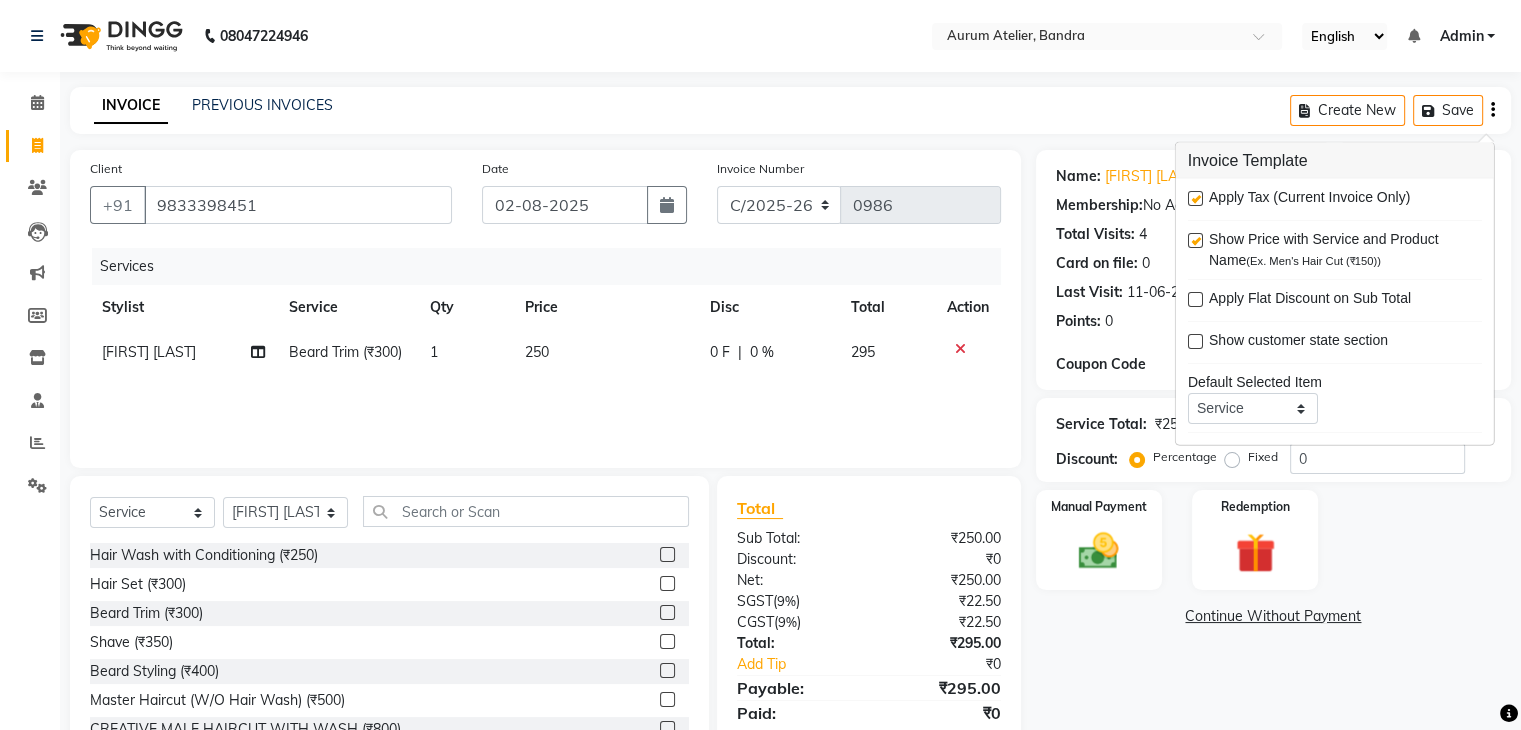 click at bounding box center [1195, 198] 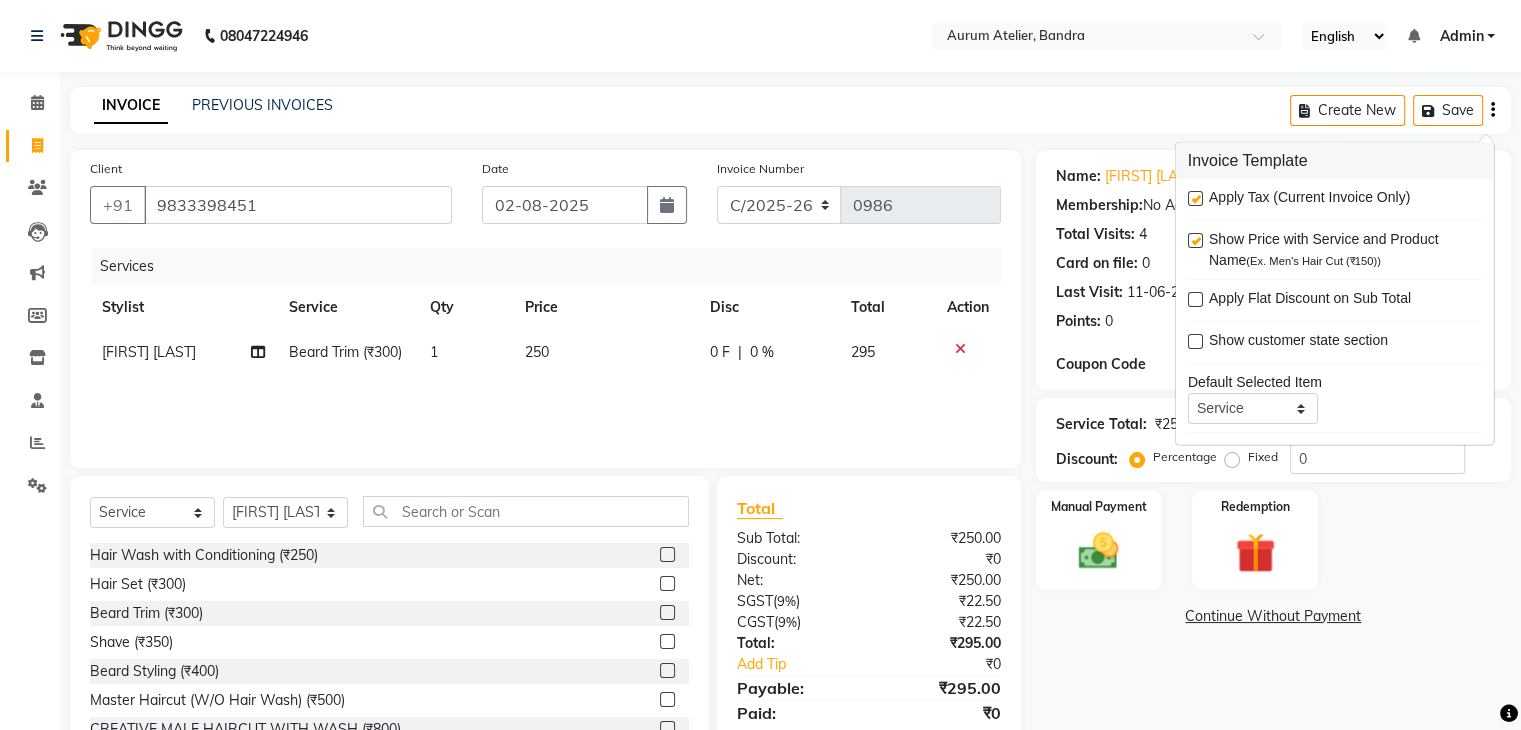 click at bounding box center (1194, 199) 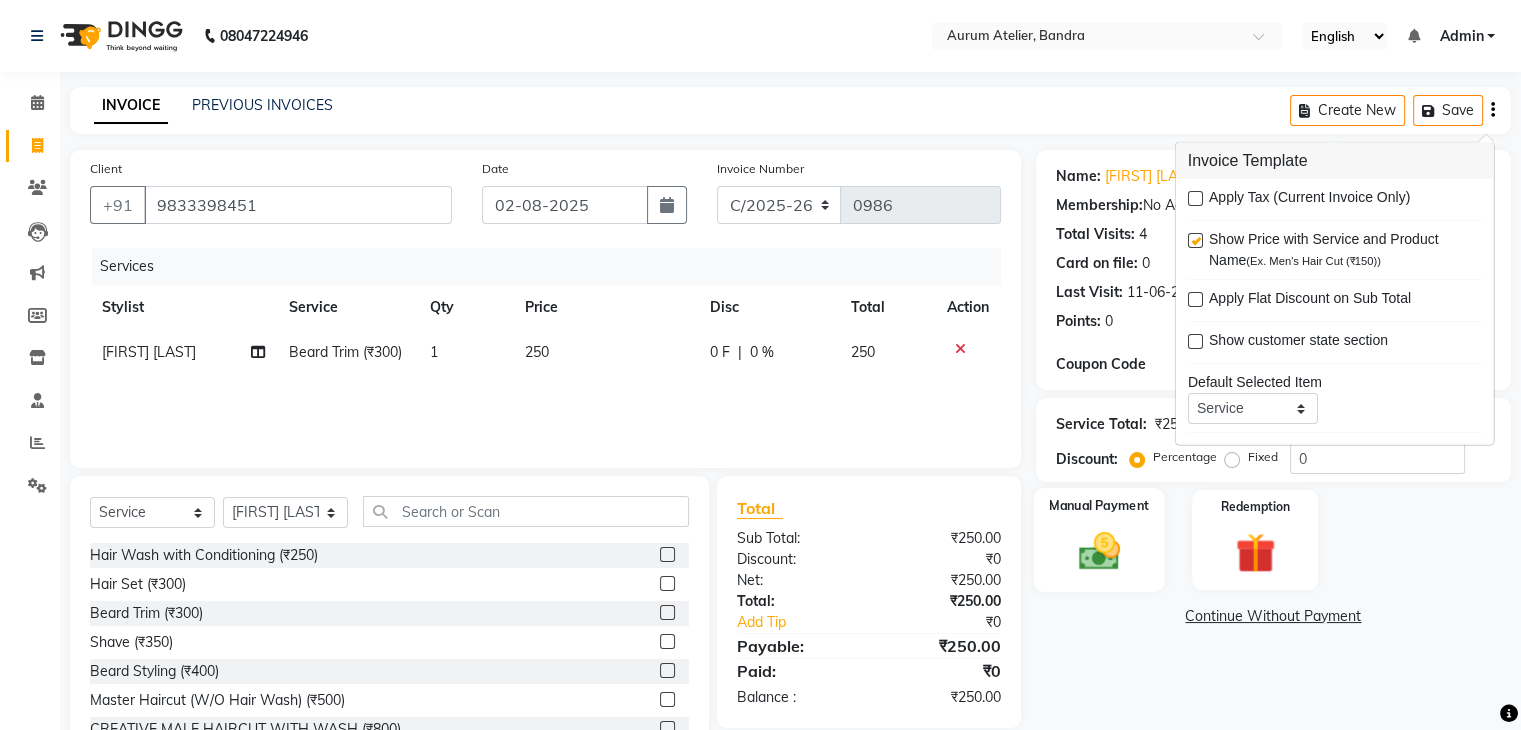click 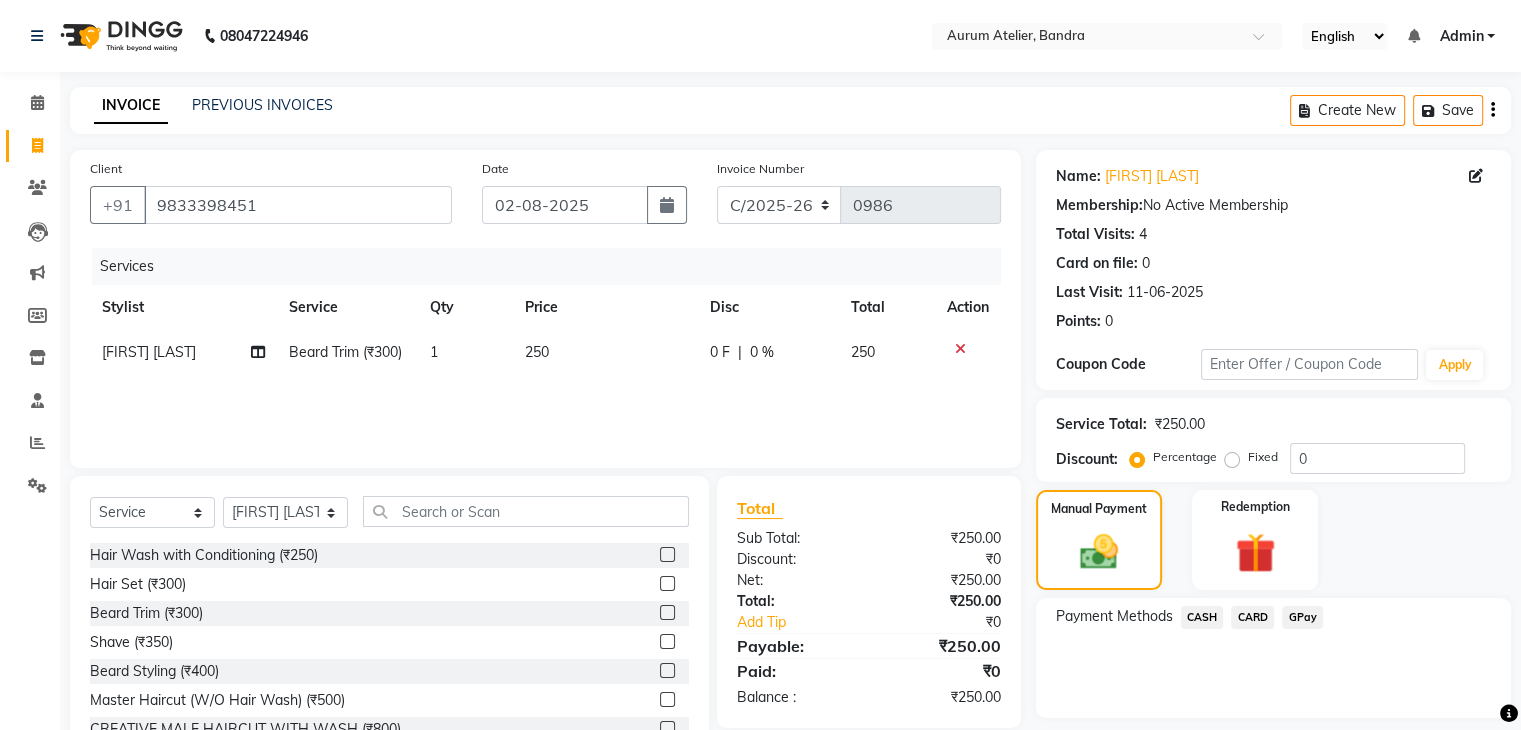 click on "CASH" 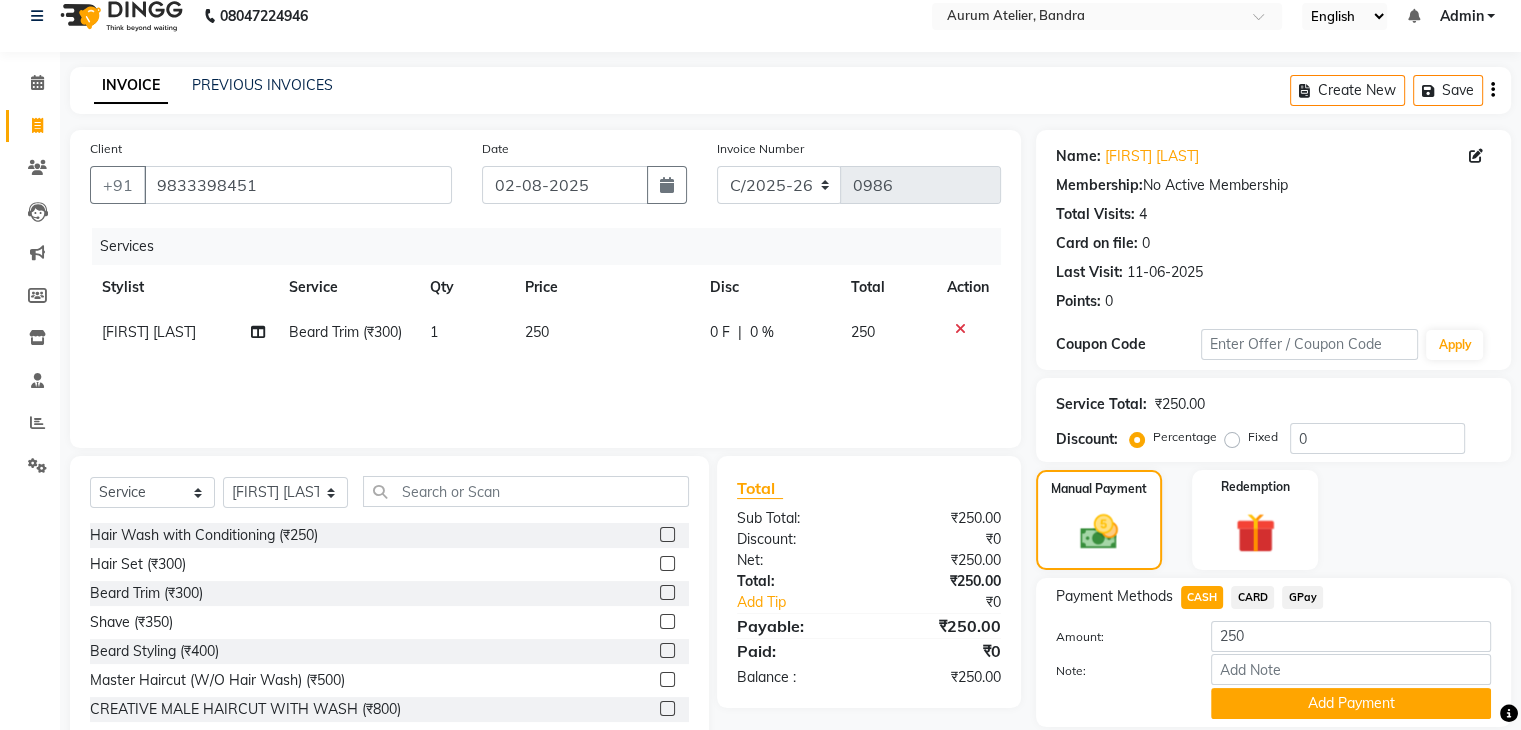 scroll, scrollTop: 89, scrollLeft: 0, axis: vertical 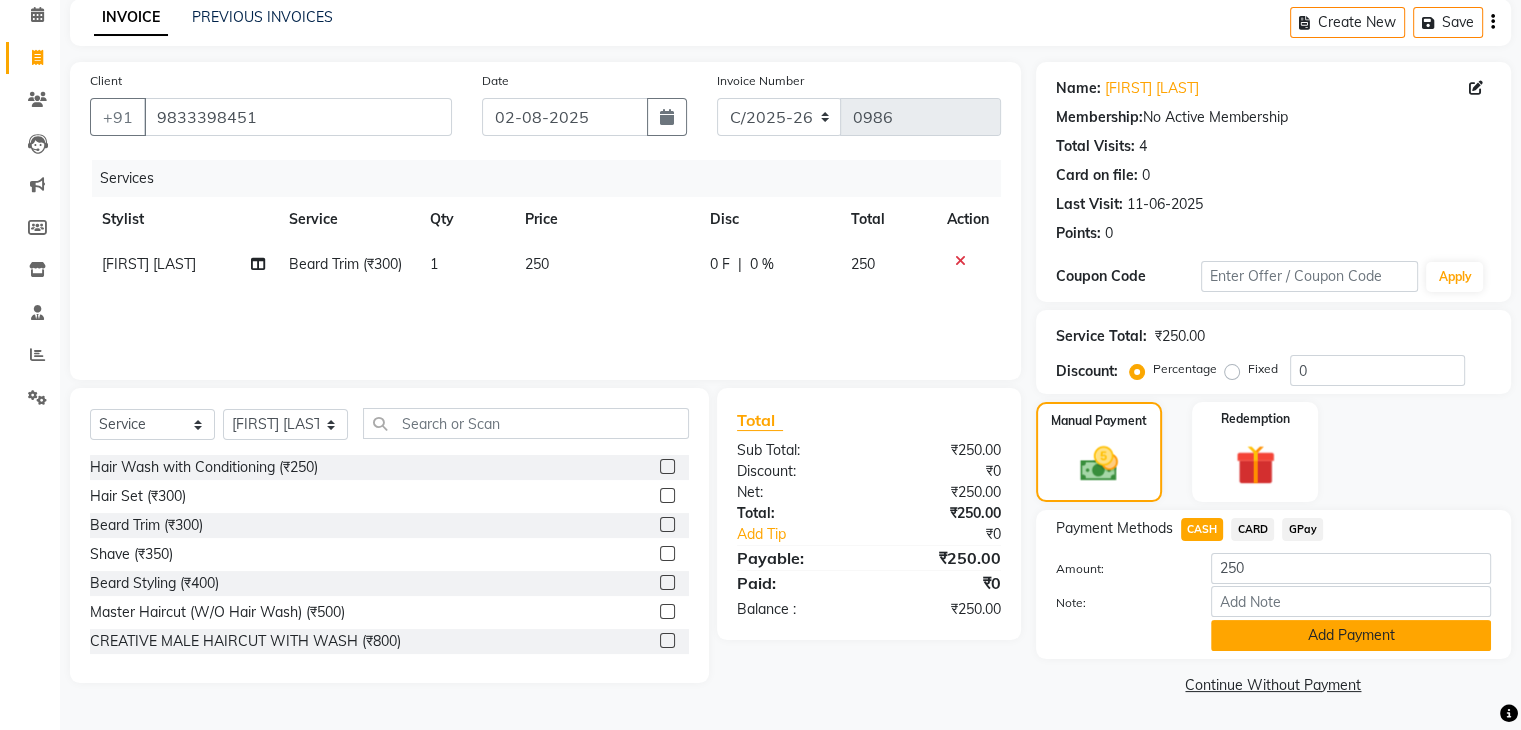 click on "Add Payment" 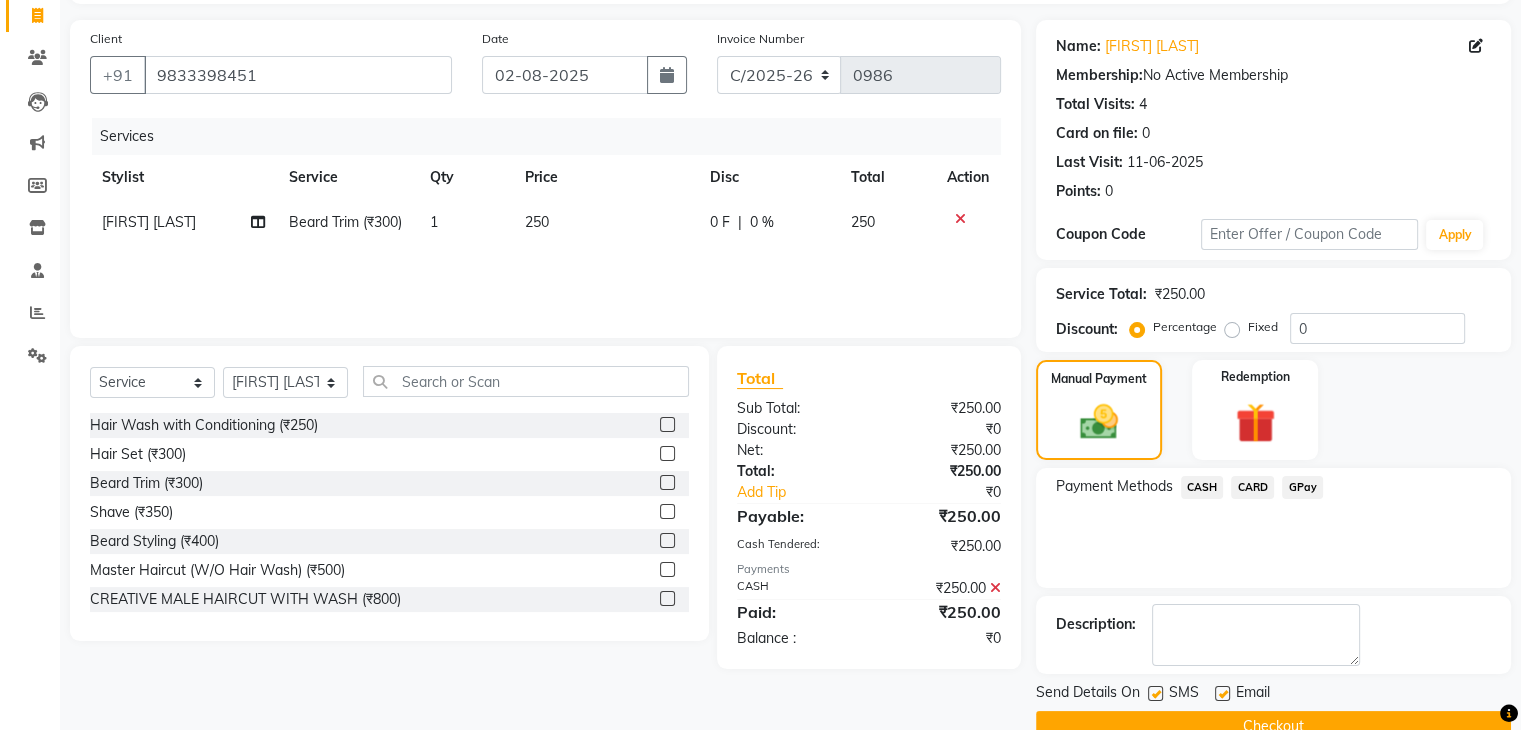scroll, scrollTop: 171, scrollLeft: 0, axis: vertical 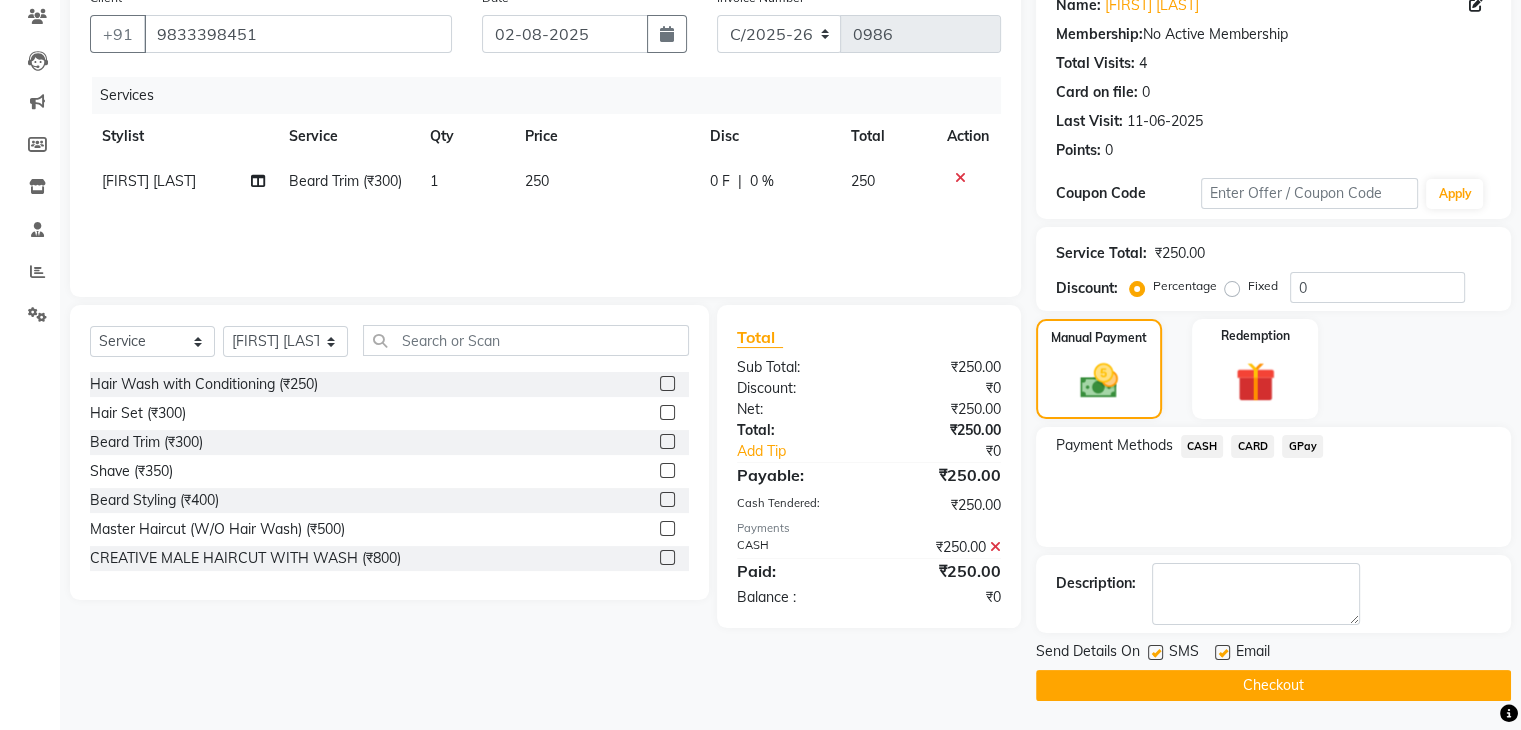 click on "Checkout" 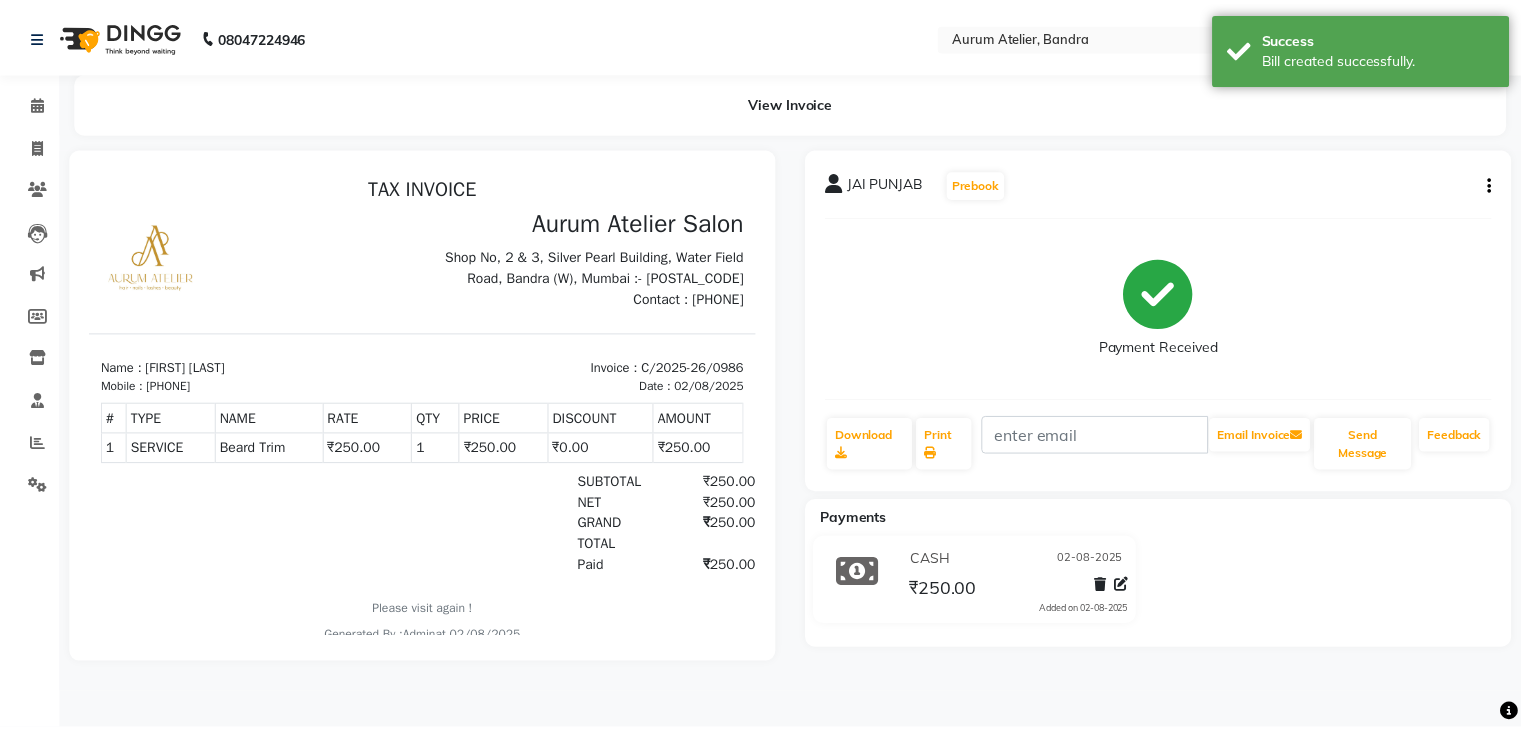 scroll, scrollTop: 0, scrollLeft: 0, axis: both 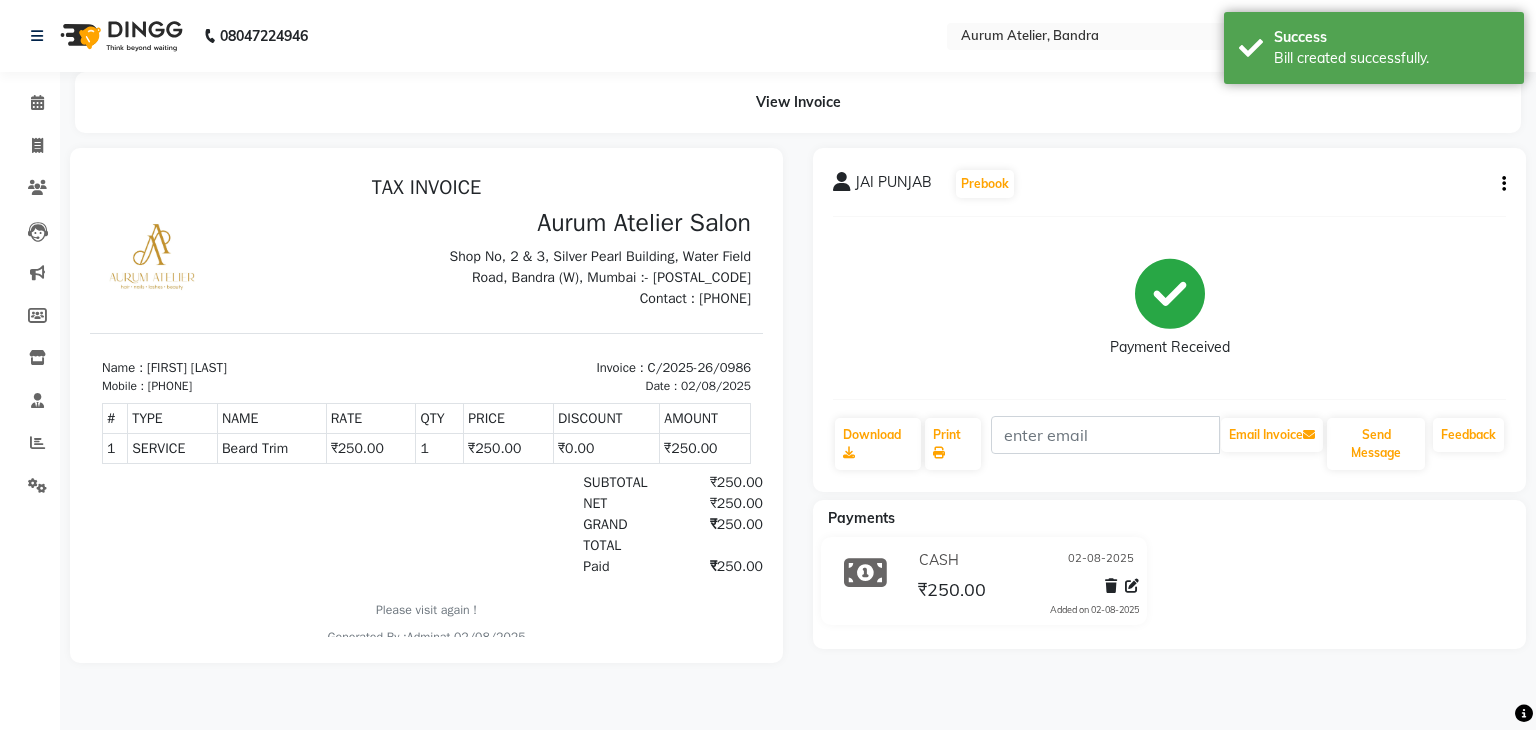 select on "service" 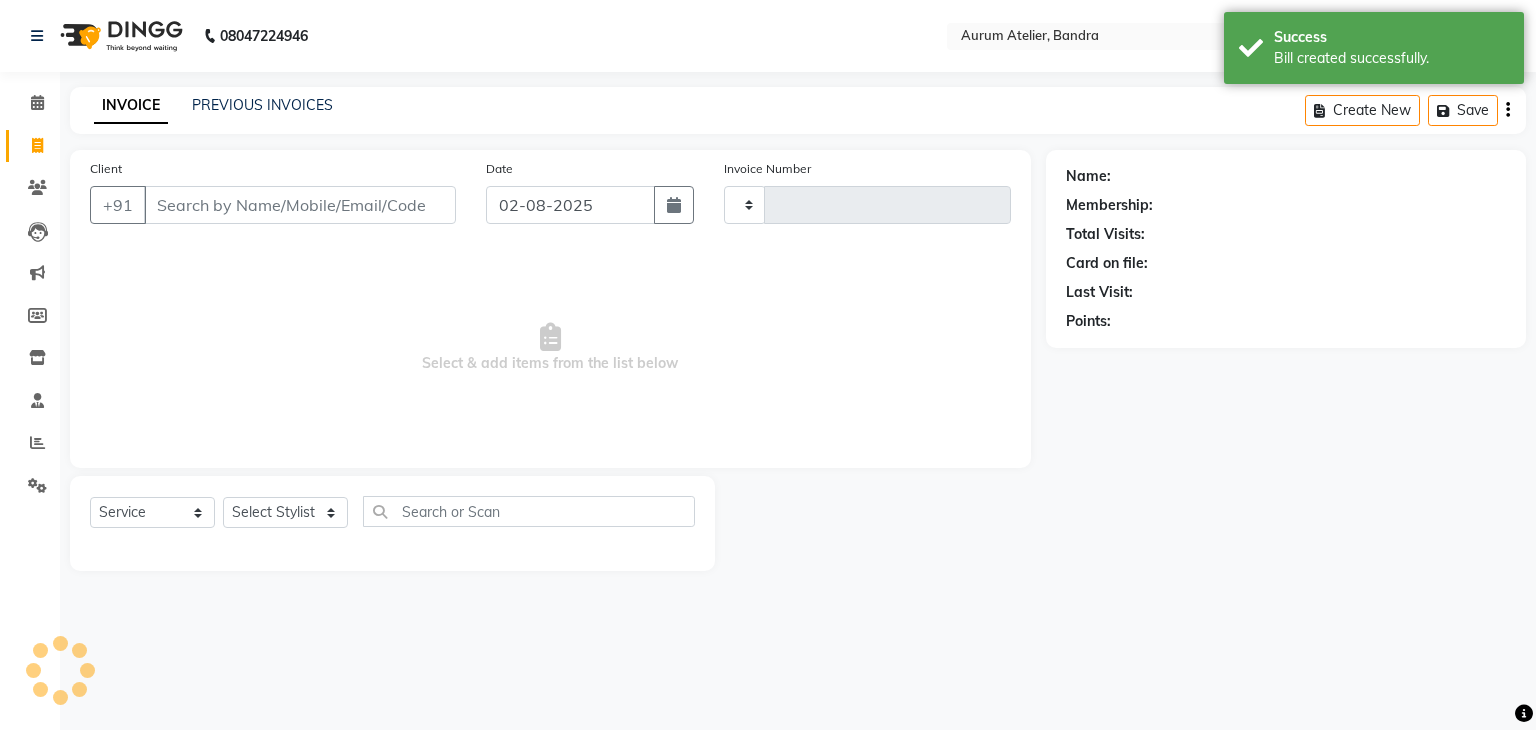 type on "0495" 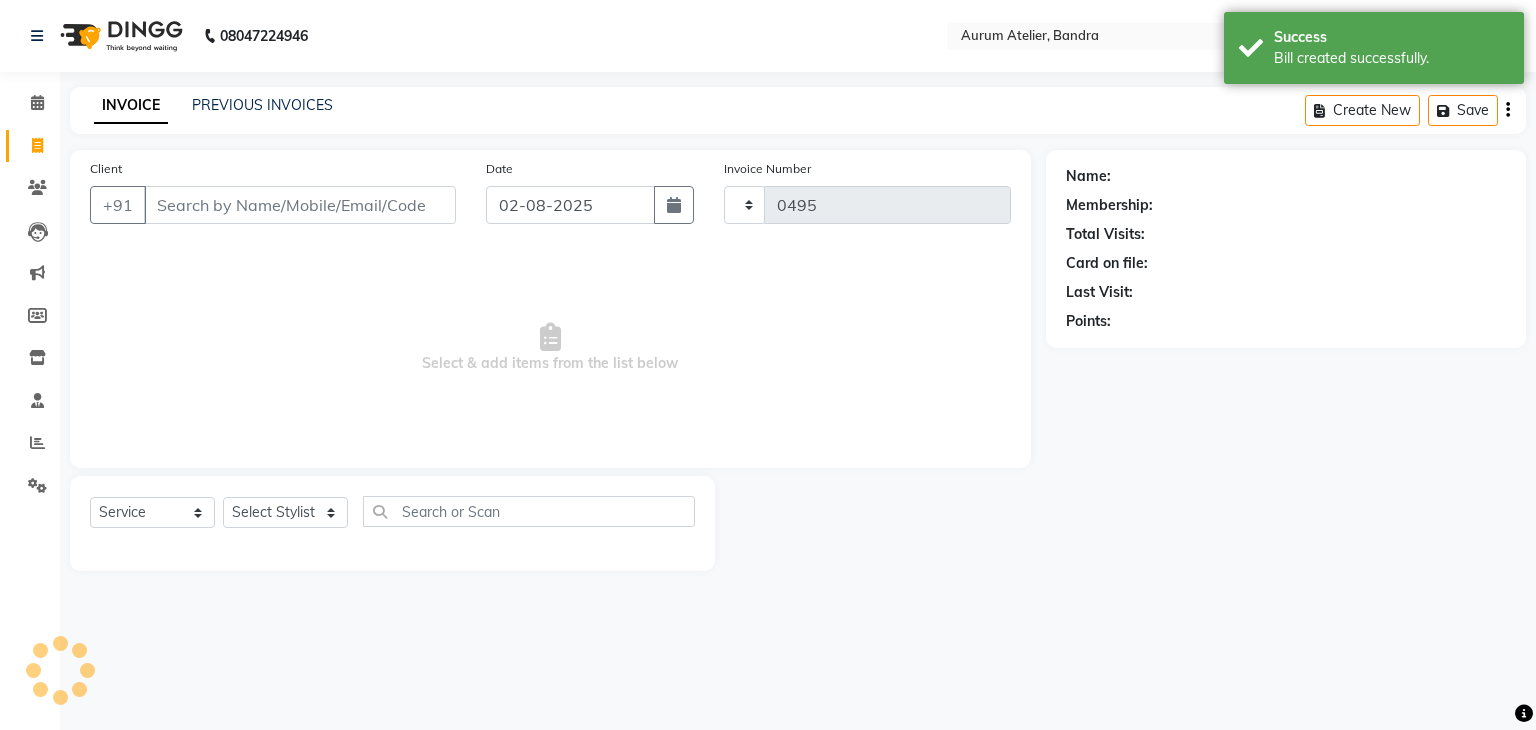 select on "7410" 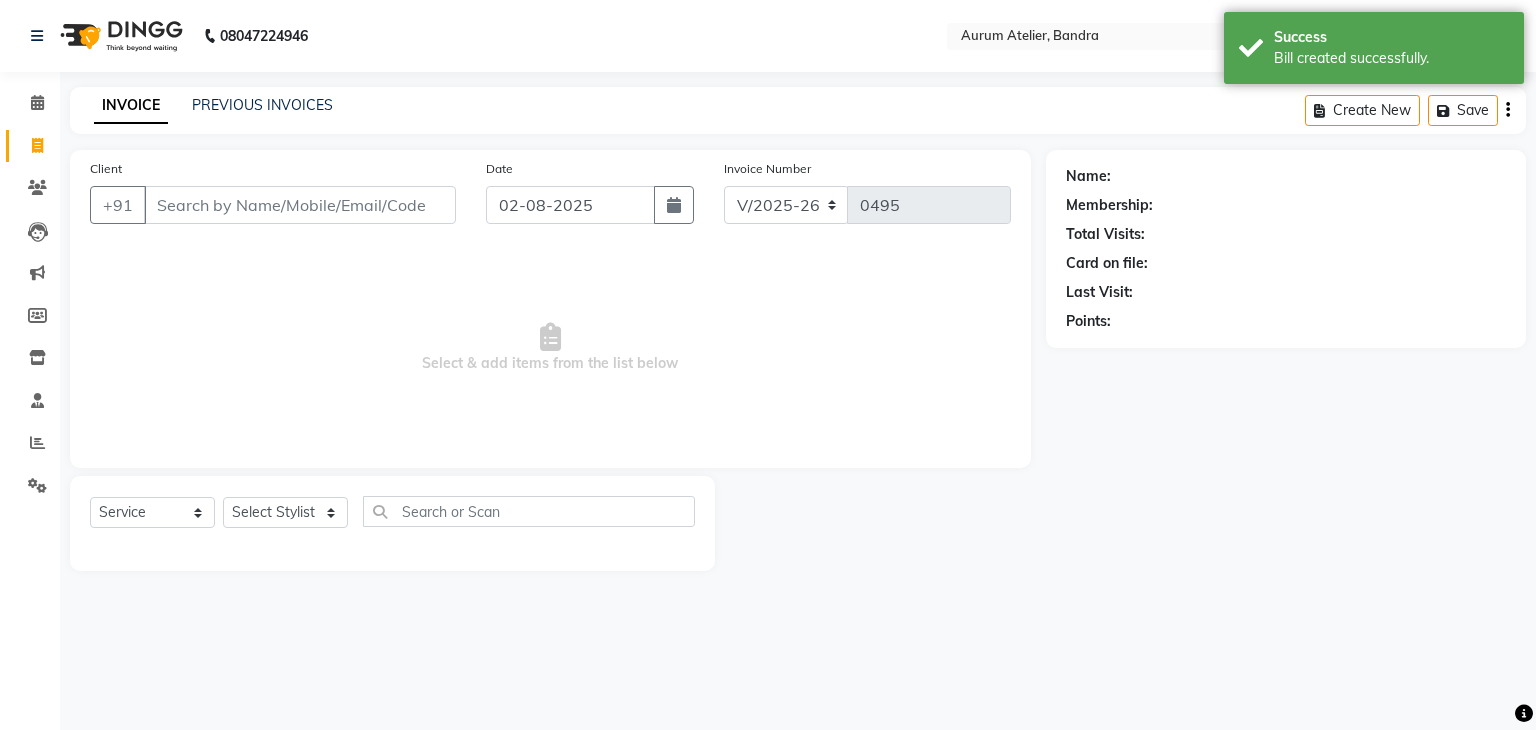 click on "Client" at bounding box center [300, 205] 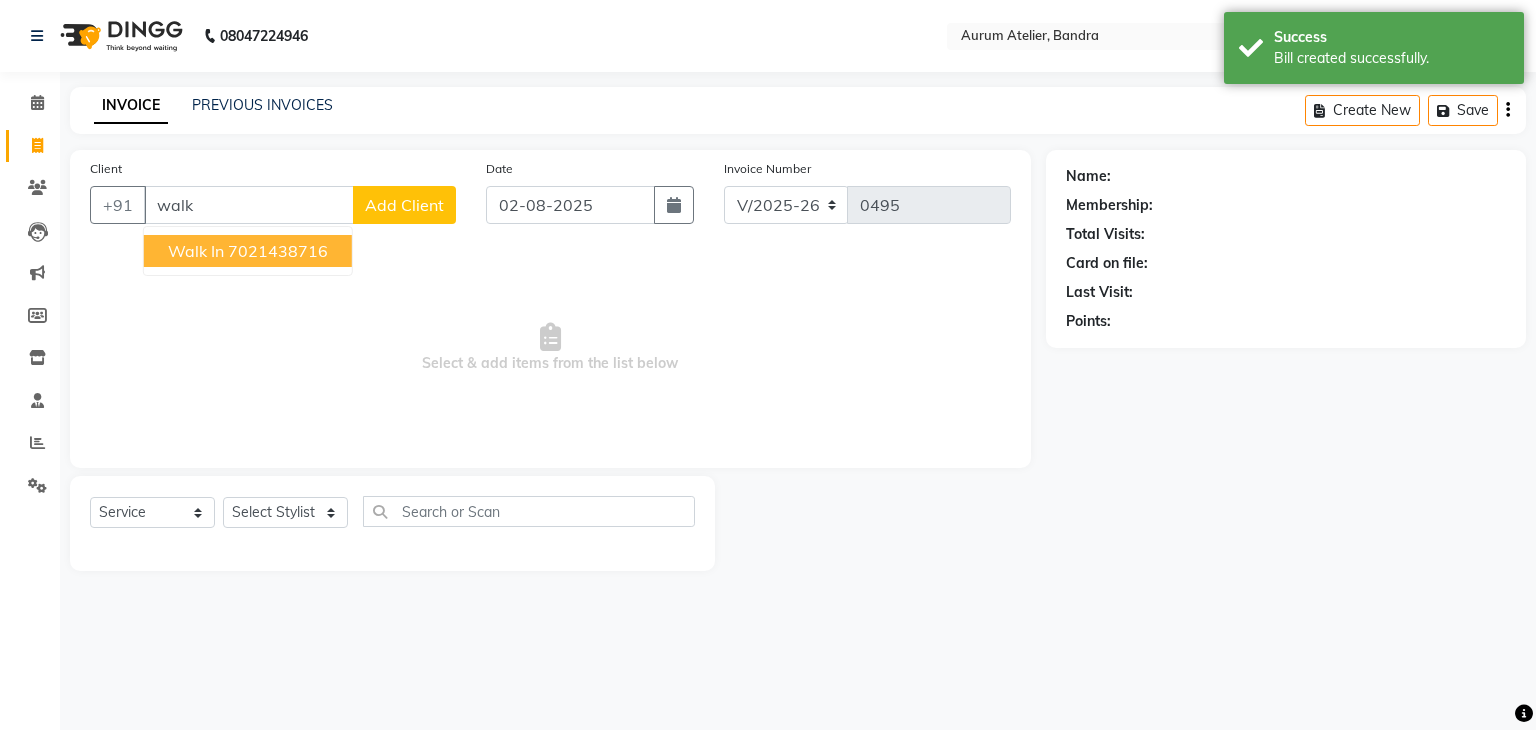 click on "walk in" at bounding box center [196, 251] 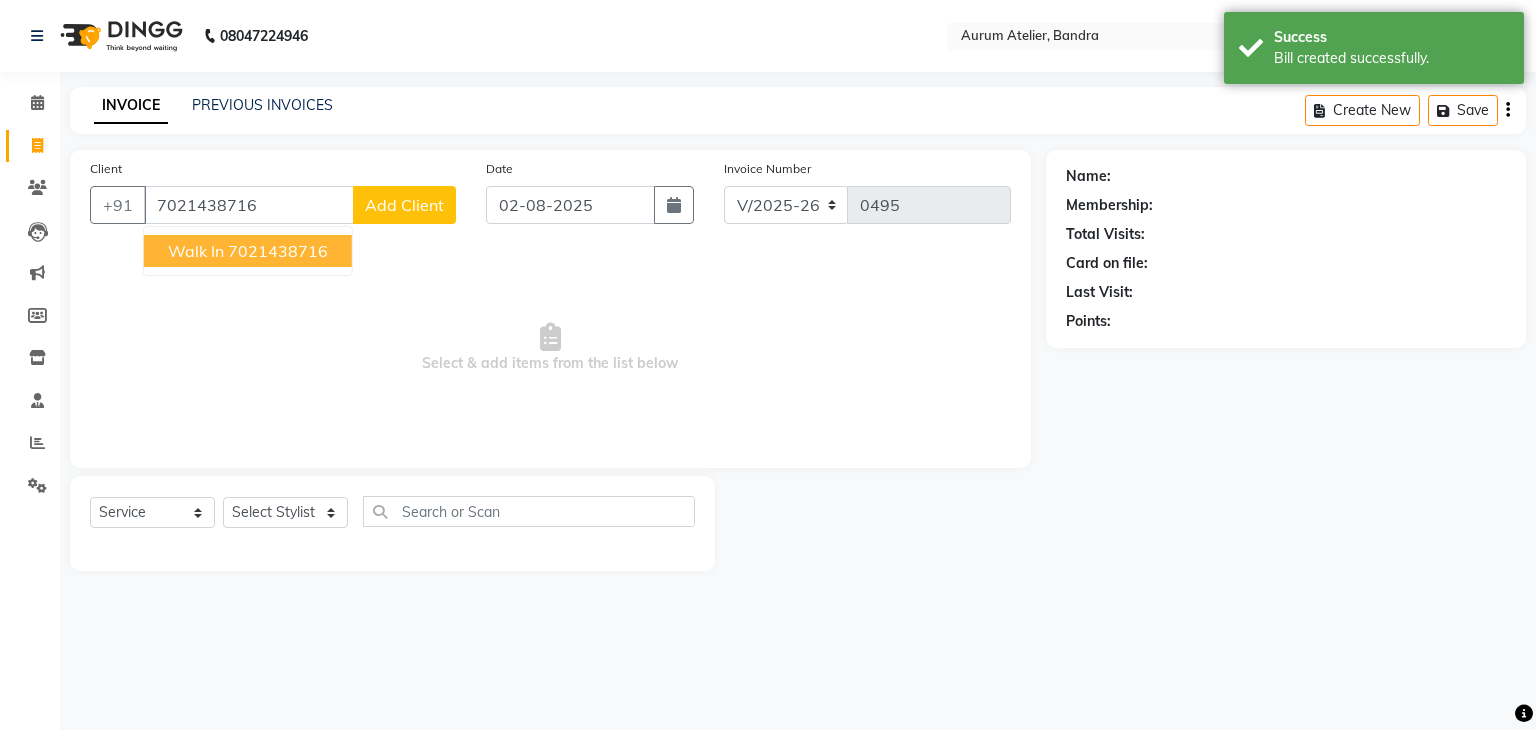 type on "7021438716" 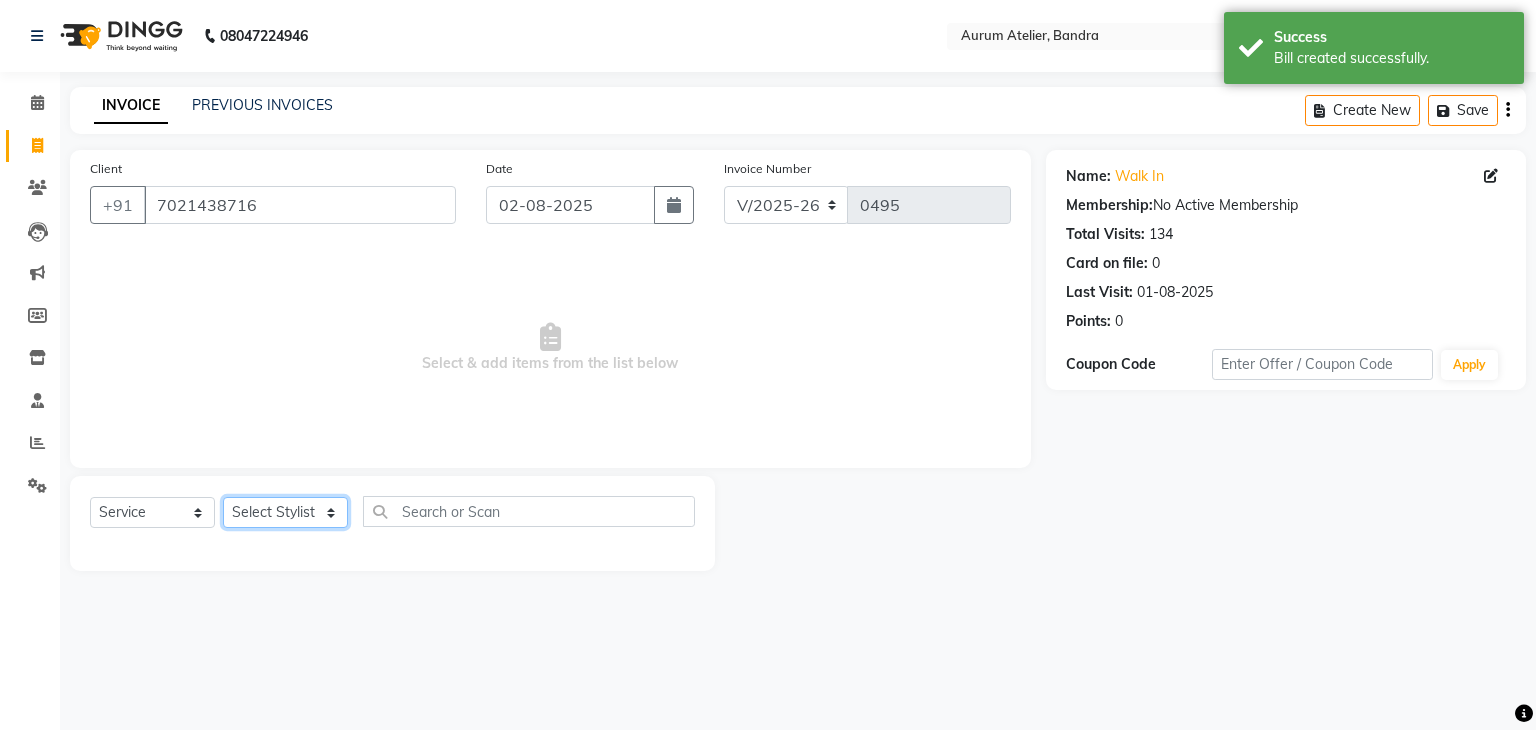 click on "Select Stylist [FIRST] [LAST] [FIRST] [LAST] [FIRST] [LAST] [FIRST] [LAST] [FIRST] [LAST] [FIRST] [LAST] [FIRST] [LAST] [FIRST] [LAST] [FIRST] [LAST]" 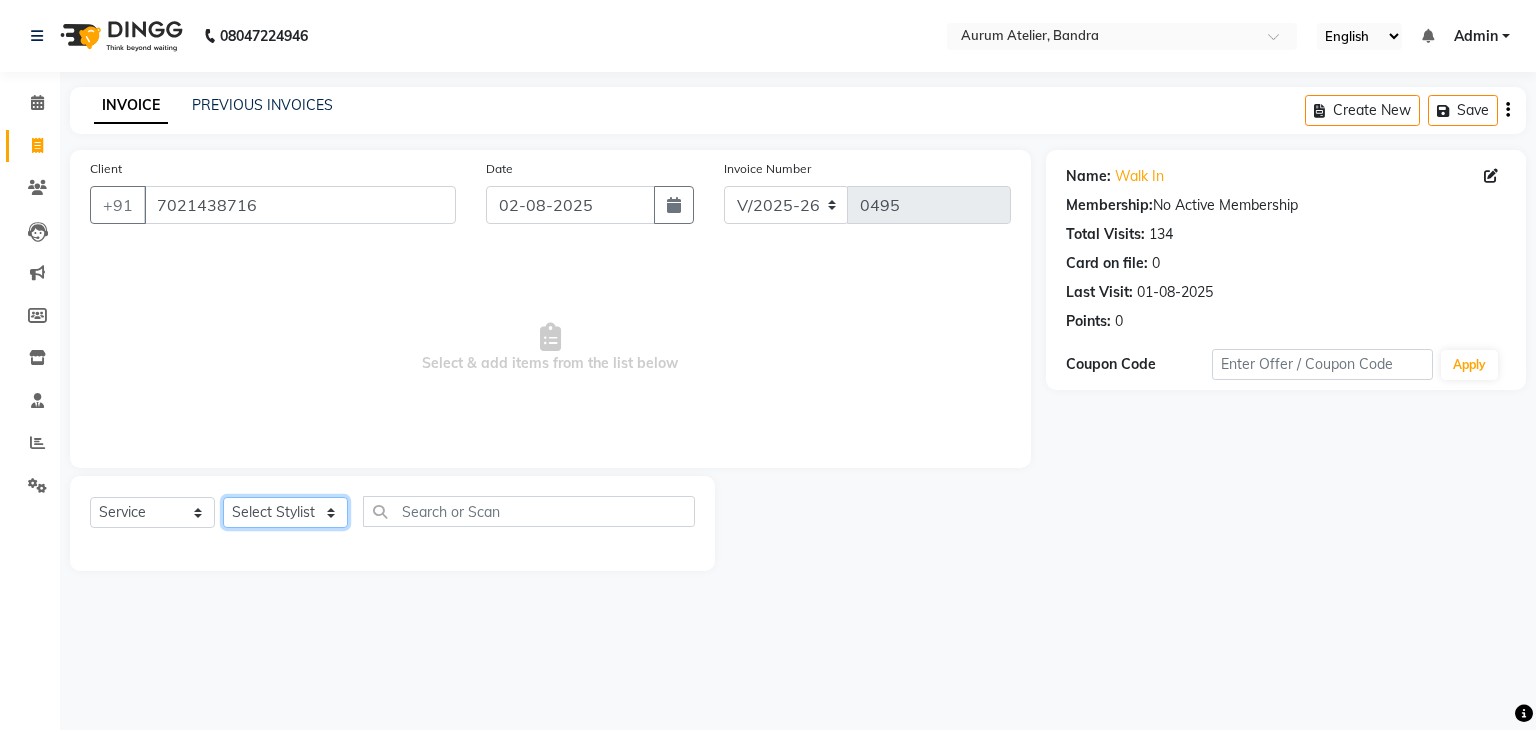 select on "66084" 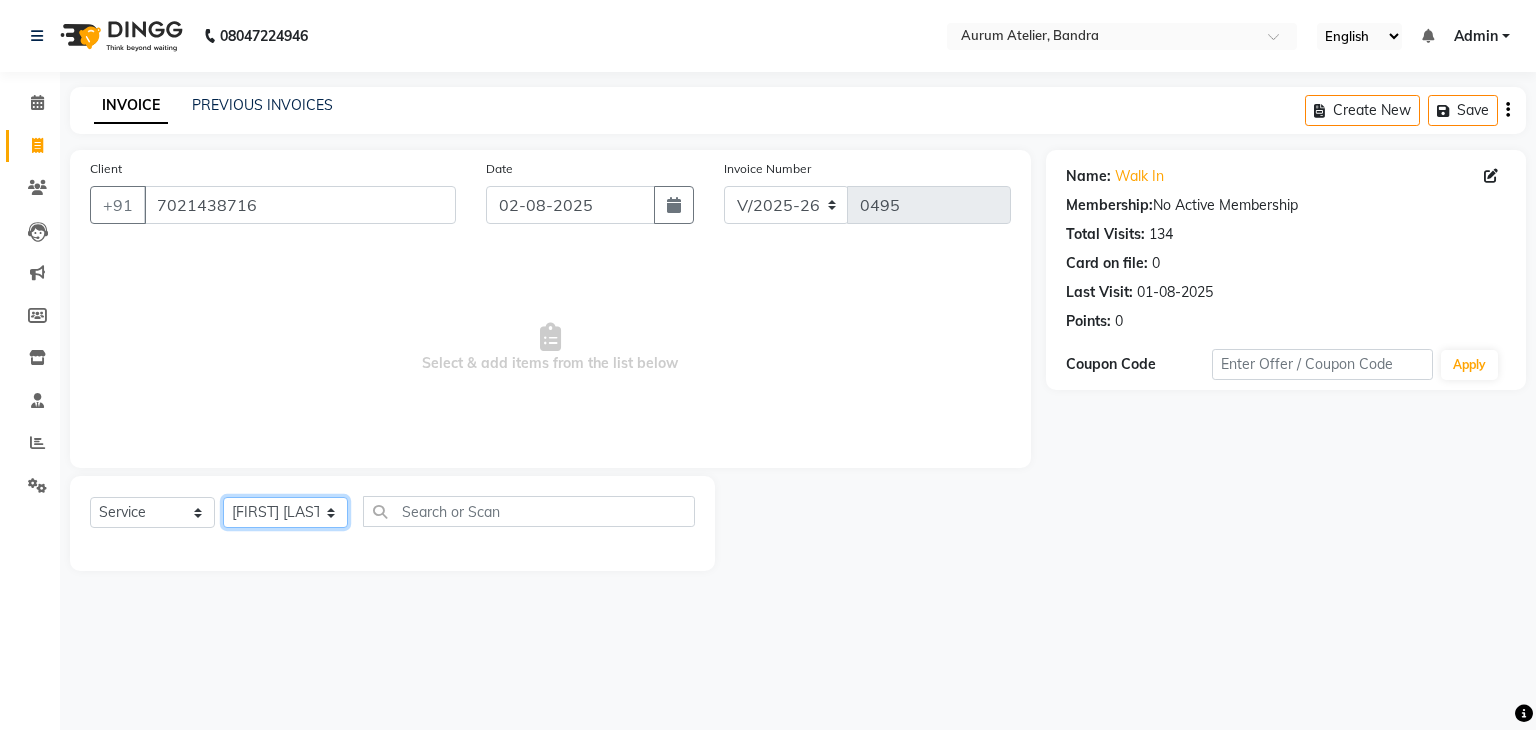 click on "Select Stylist [FIRST] [LAST] [FIRST] [LAST] [FIRST] [LAST] [FIRST] [LAST] [FIRST] [LAST] [FIRST] [LAST] [FIRST] [LAST] [FIRST] [LAST] [FIRST] [LAST]" 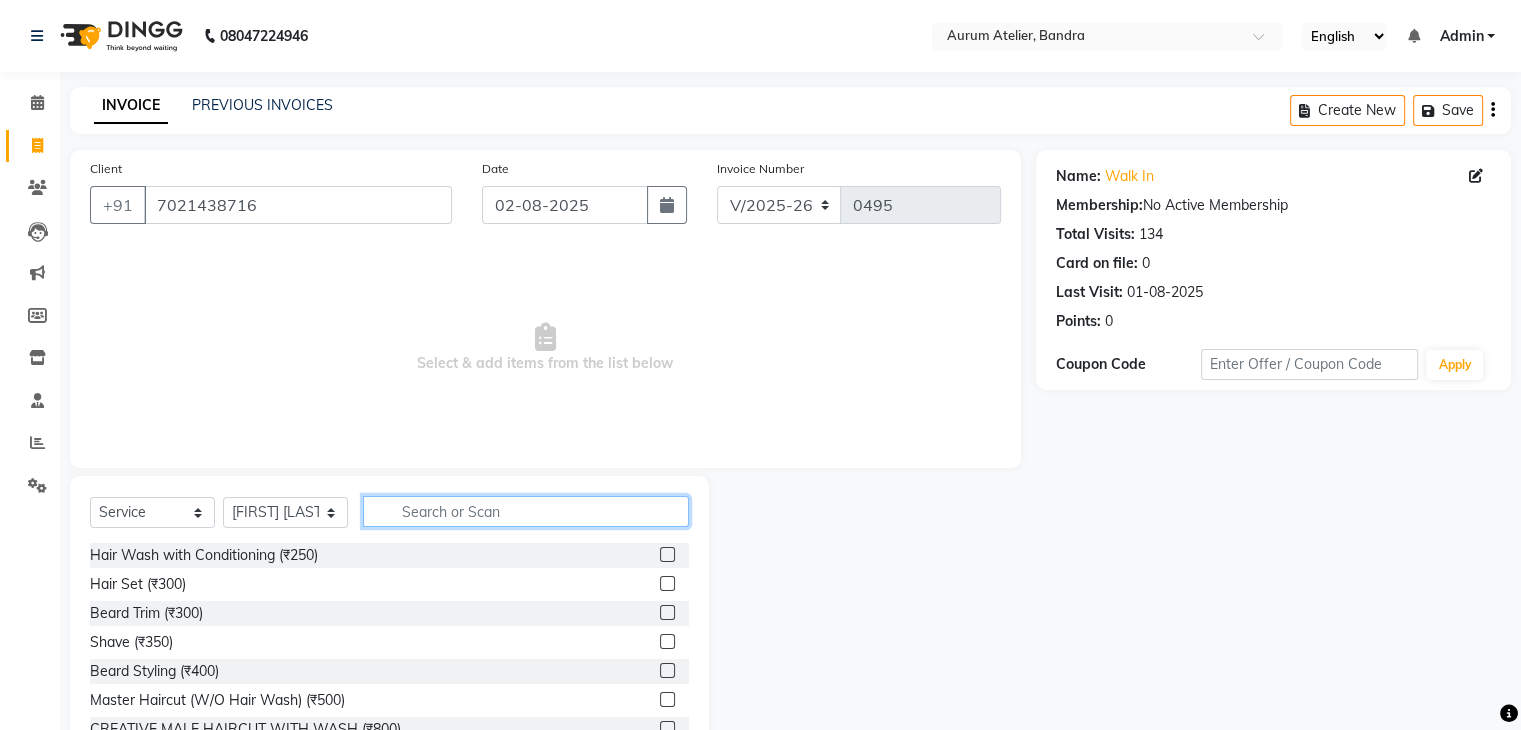 click 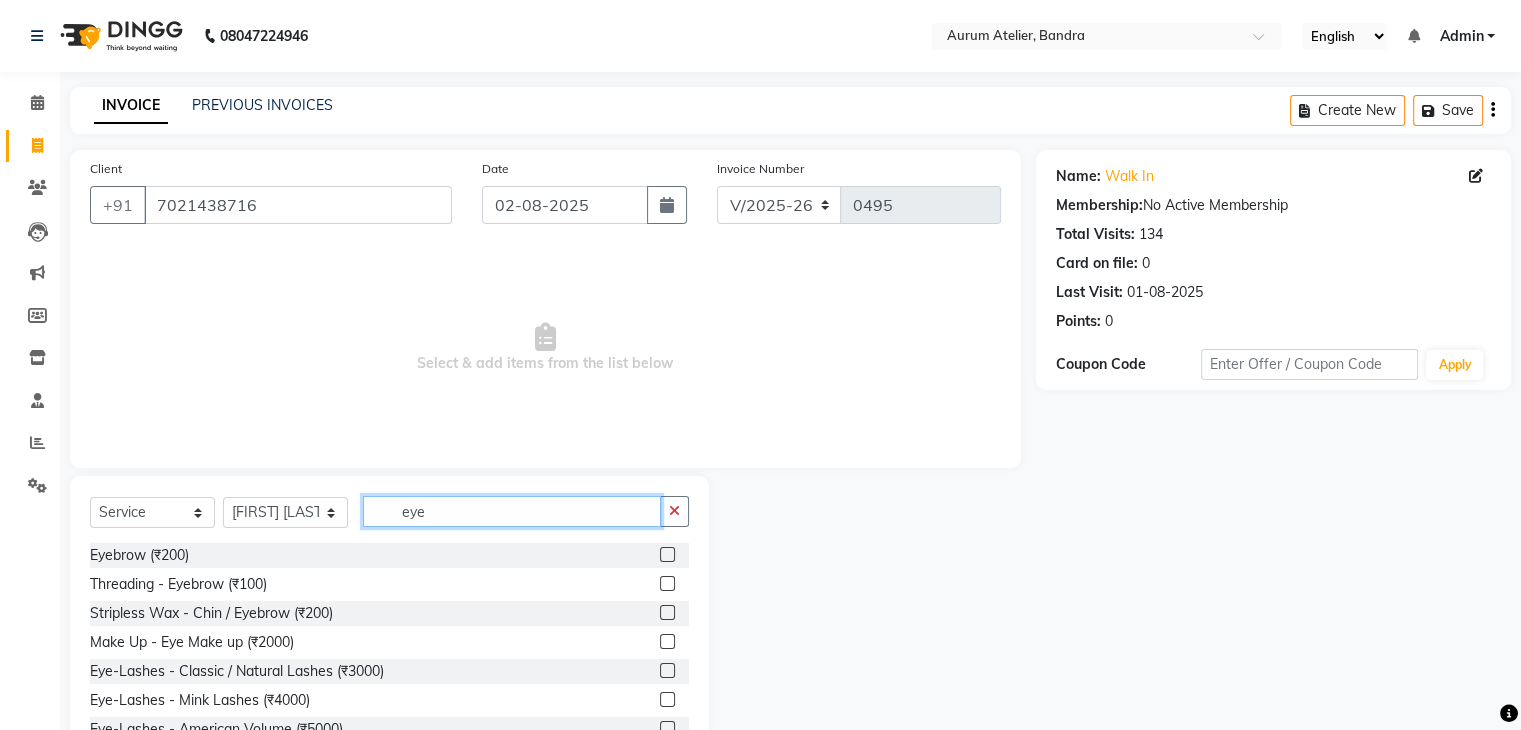 type on "eye" 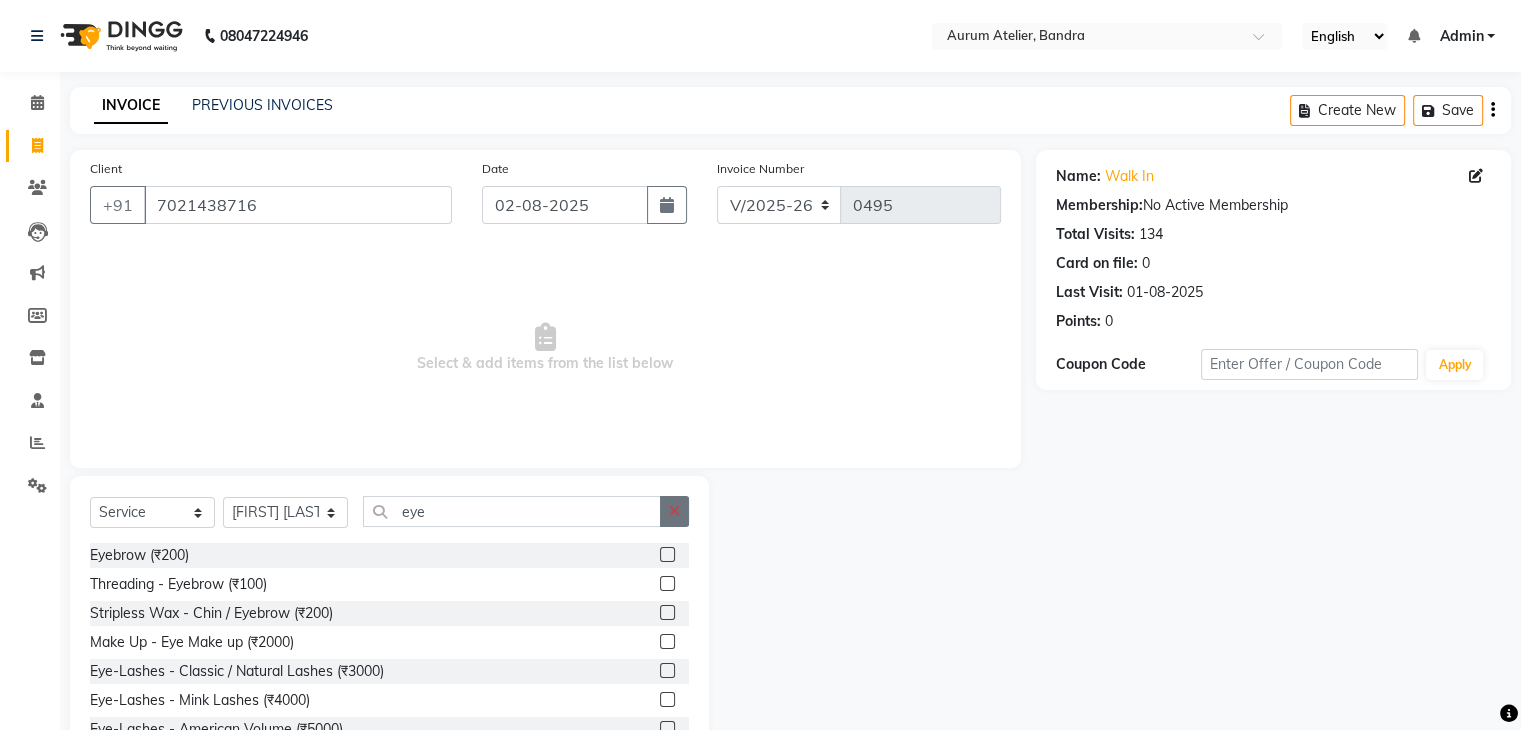 drag, startPoint x: 648, startPoint y: 584, endPoint x: 674, endPoint y: 499, distance: 88.88757 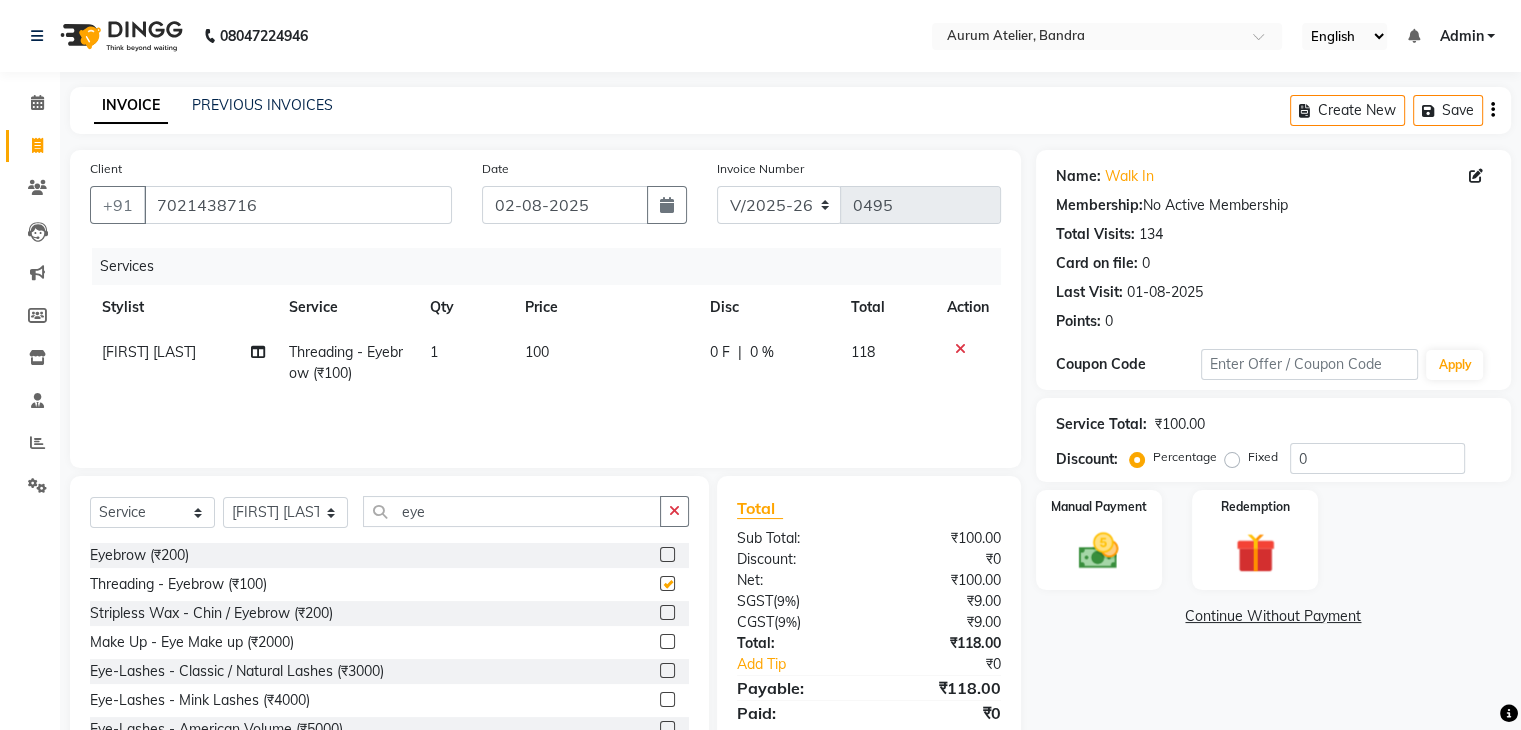 checkbox on "false" 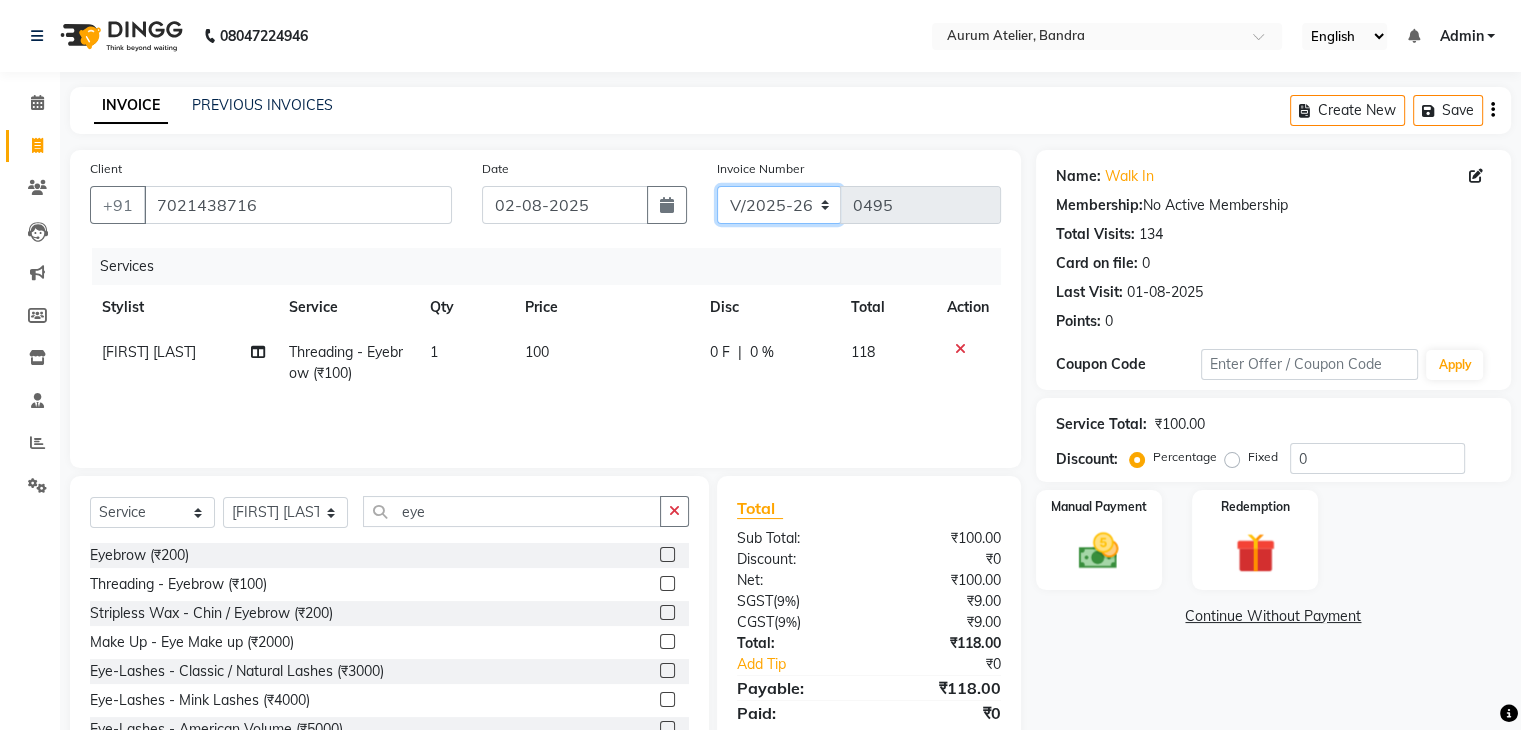 click on "C/2025-26 V/2025 V/2025-26" 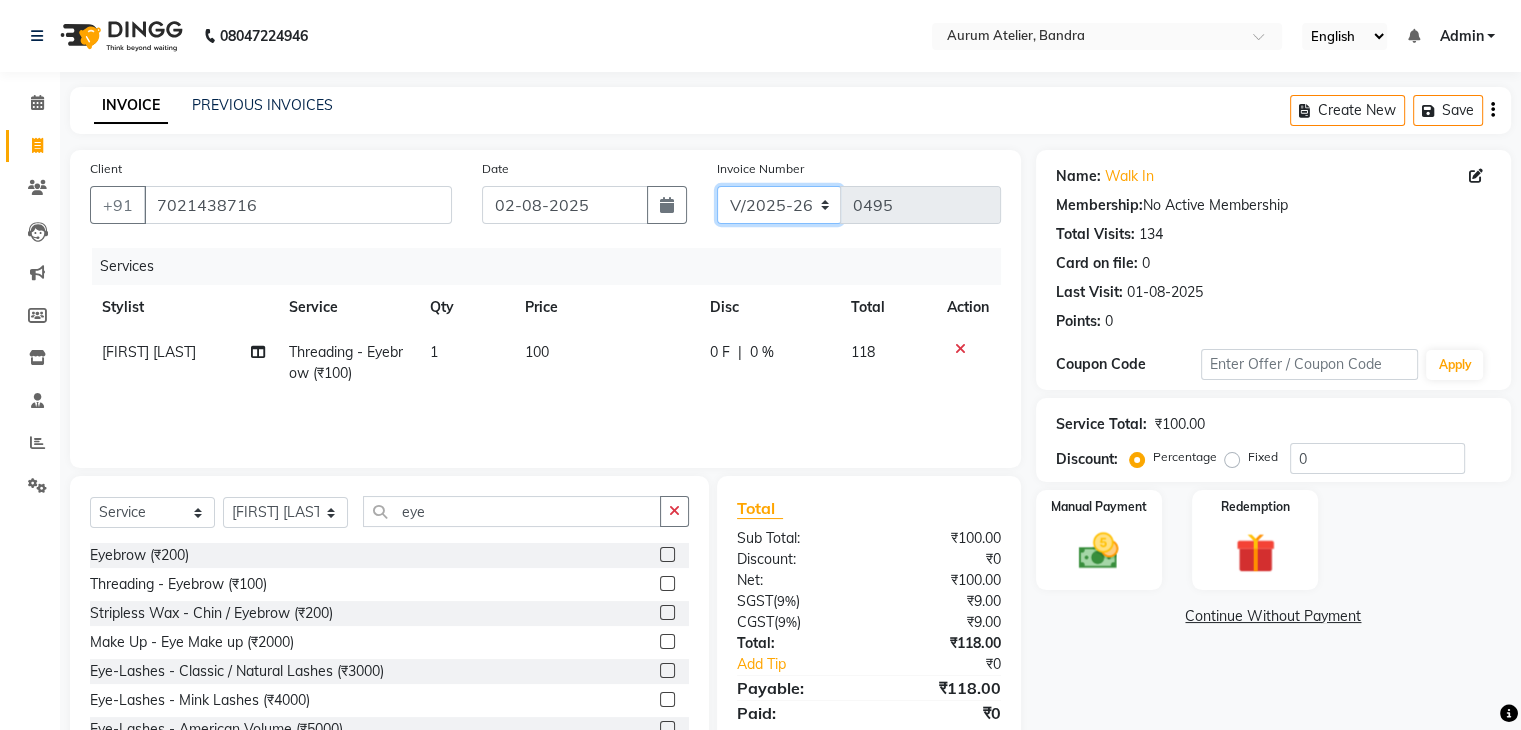 select on "7590" 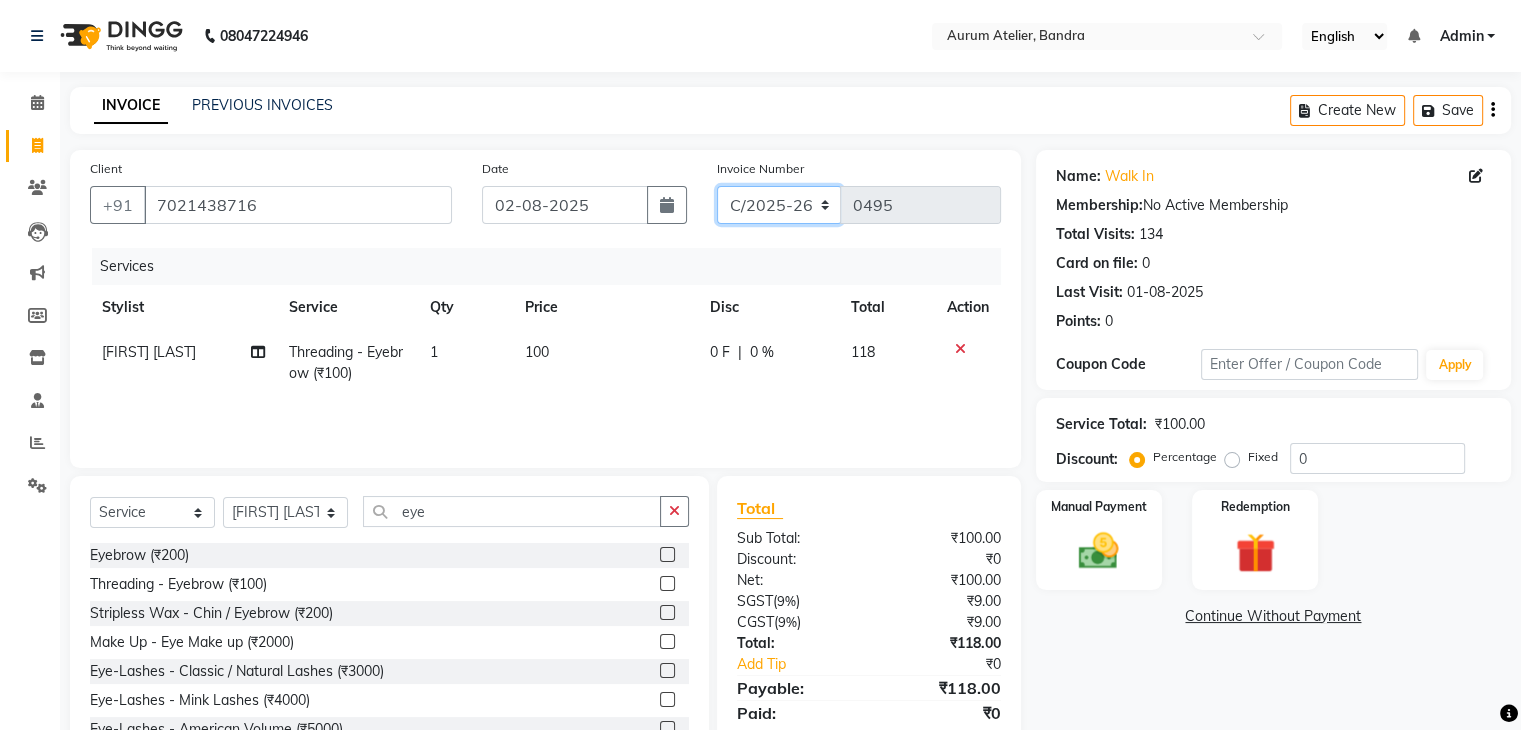 click on "C/2025-26 V/2025 V/2025-26" 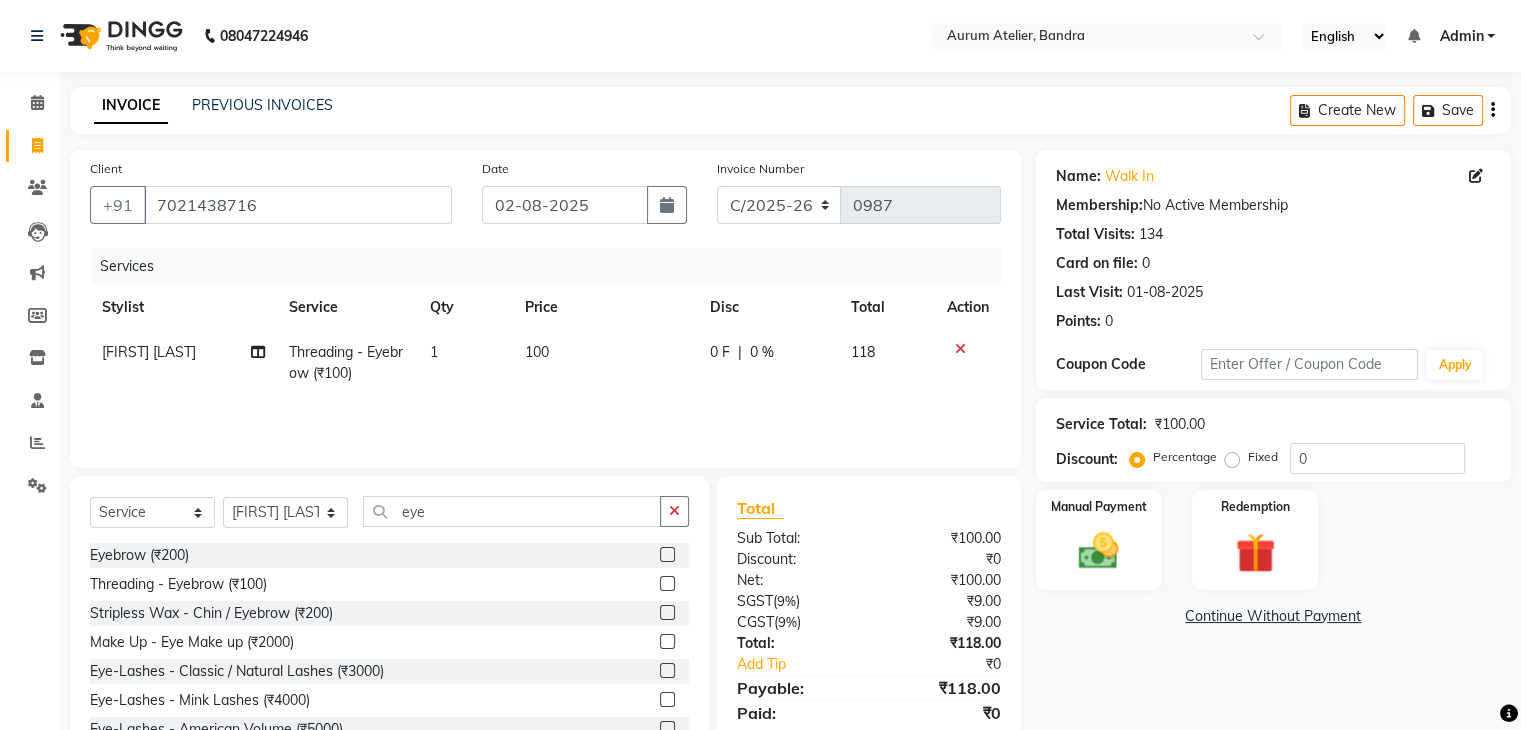 click 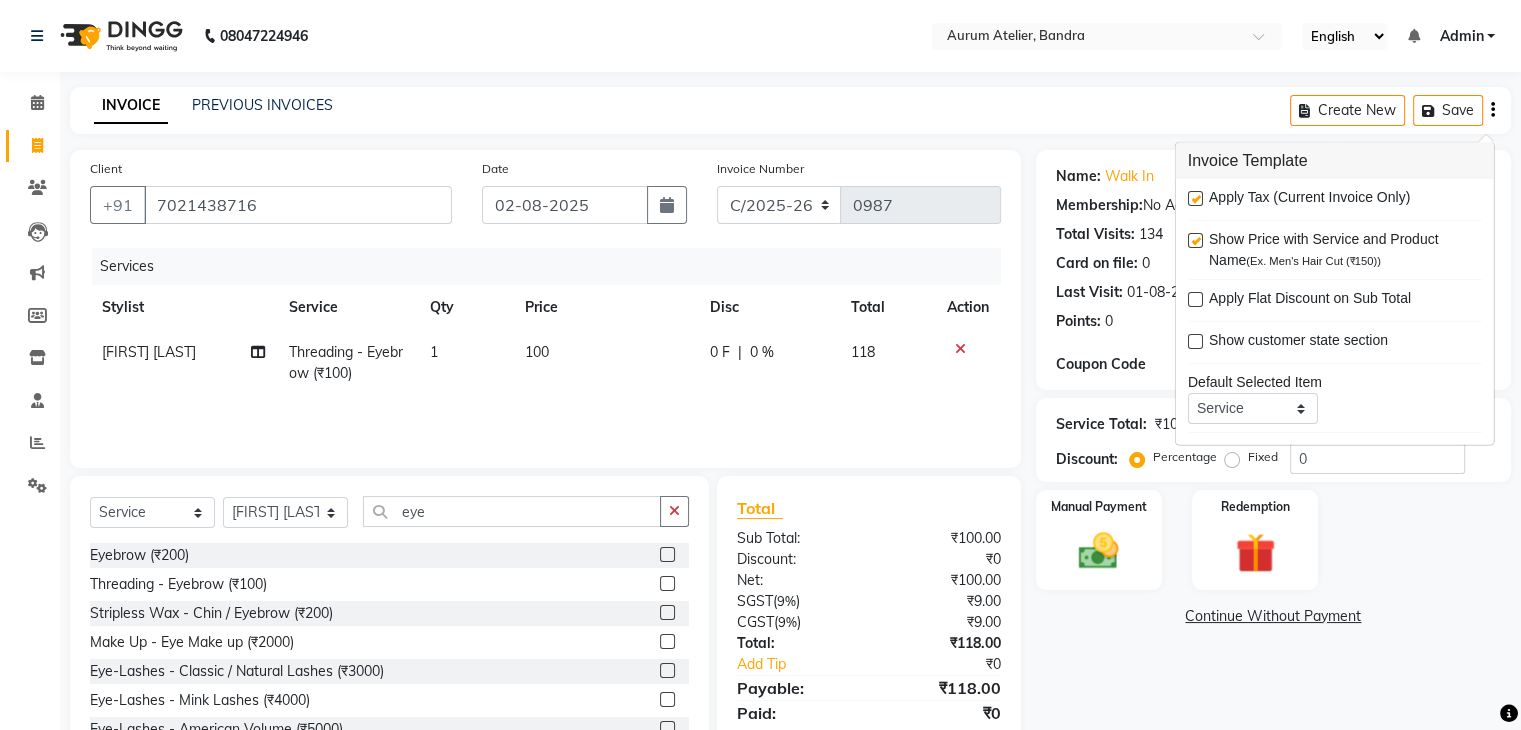 click at bounding box center (1195, 198) 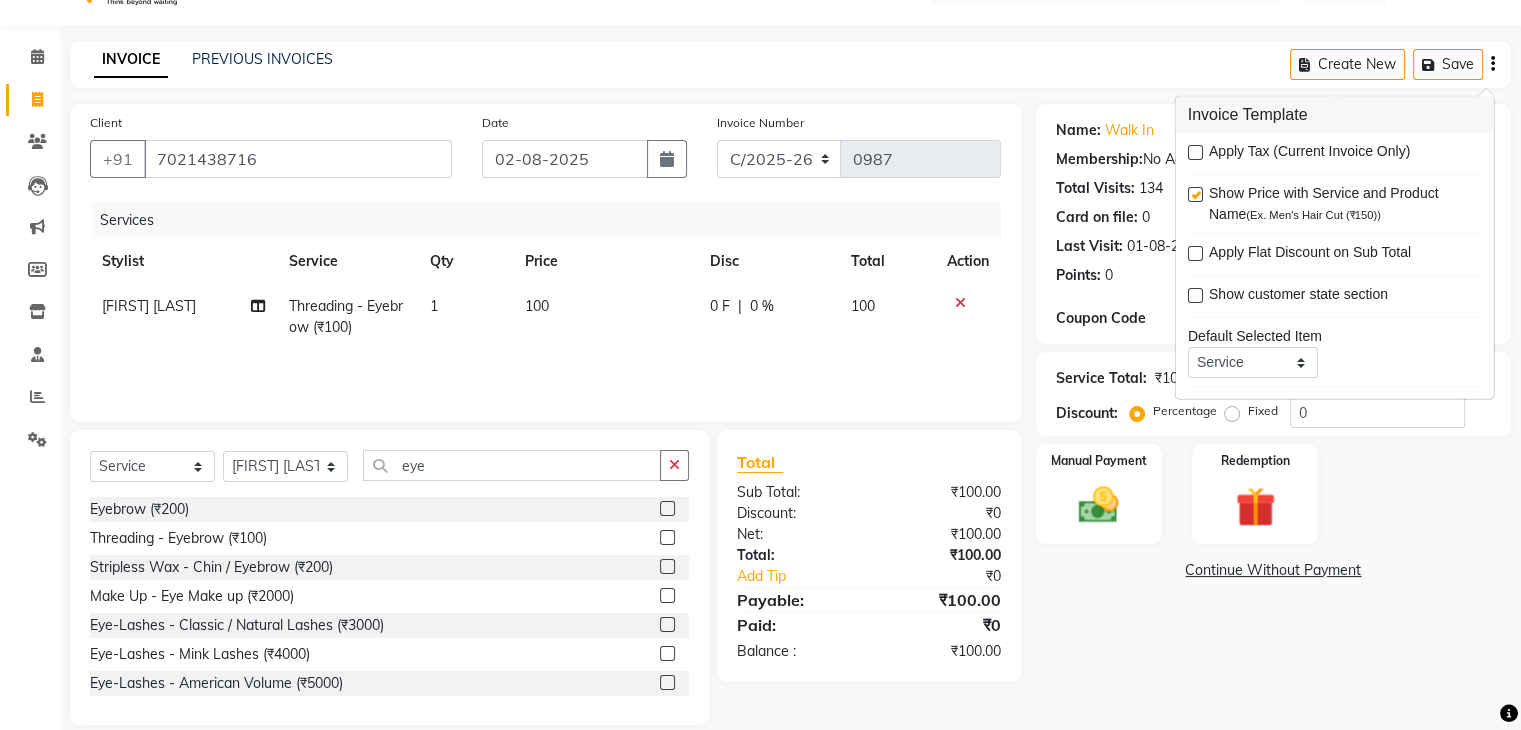 scroll, scrollTop: 72, scrollLeft: 0, axis: vertical 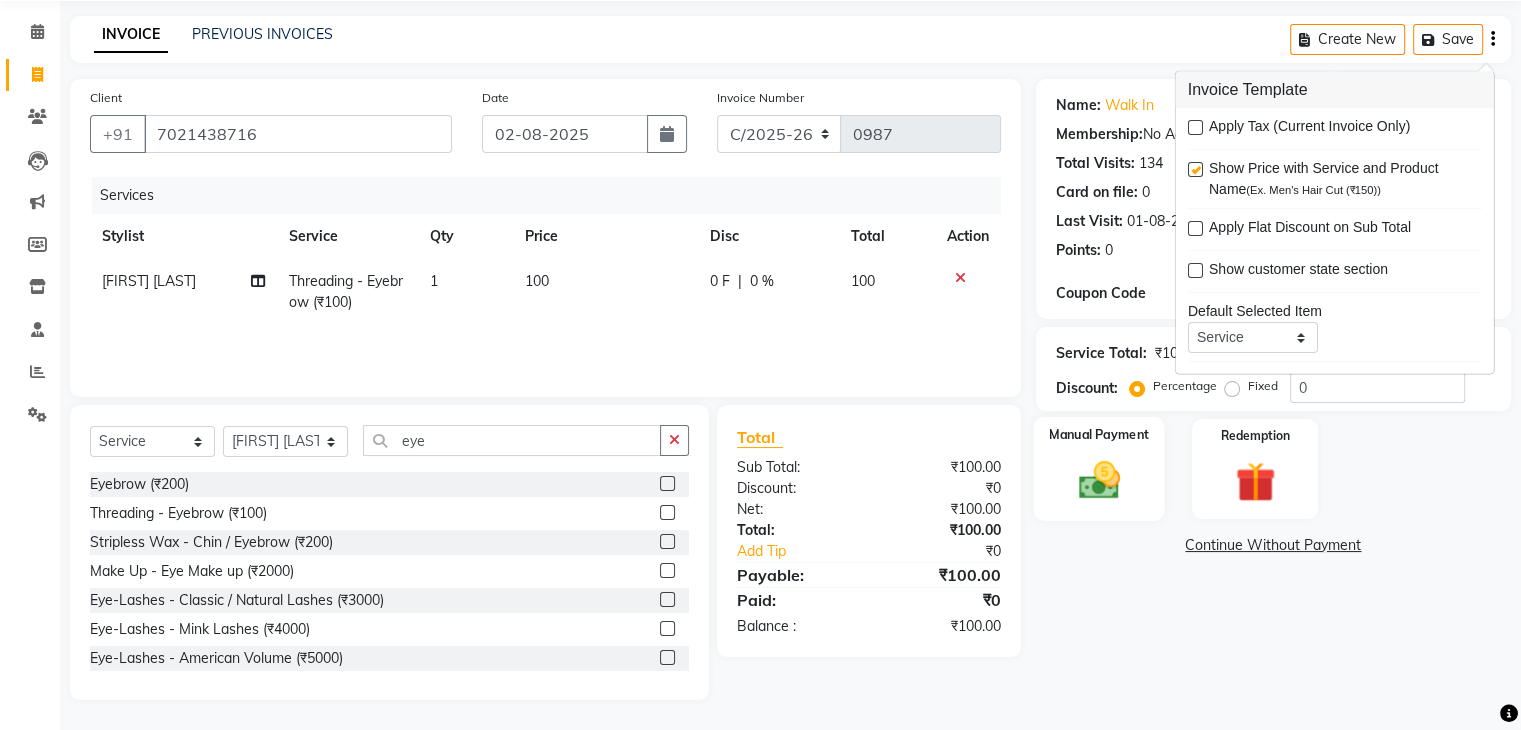 click 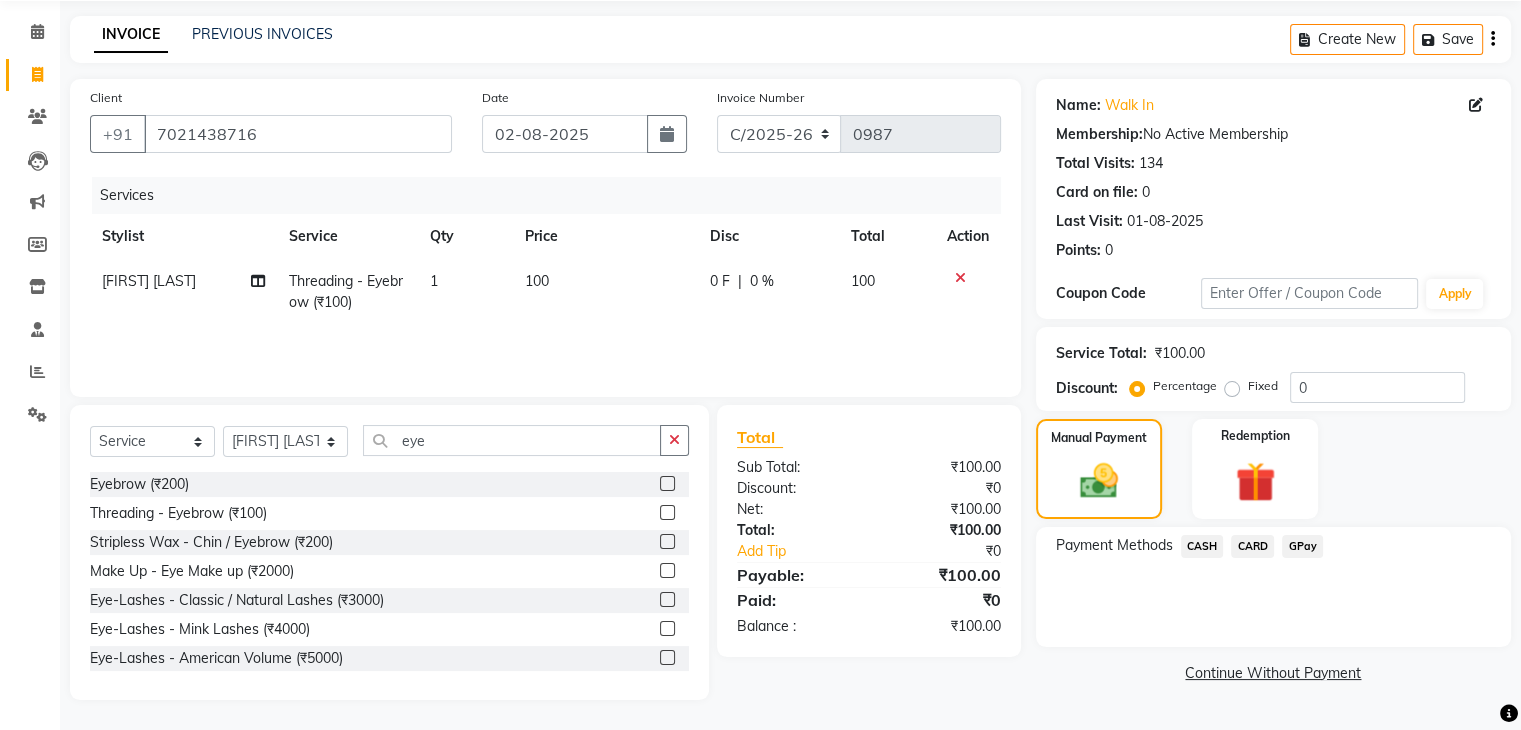 click on "CASH" 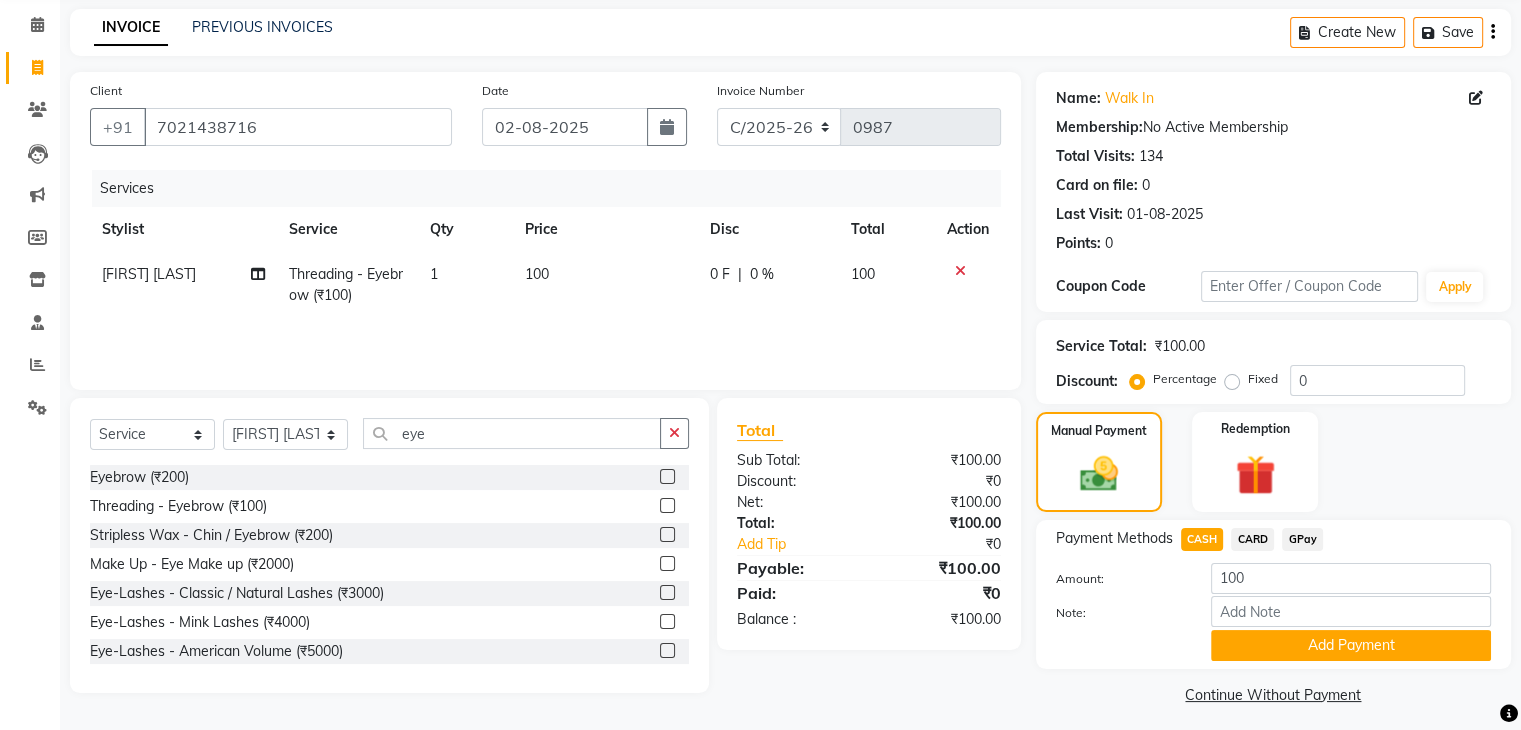 scroll, scrollTop: 89, scrollLeft: 0, axis: vertical 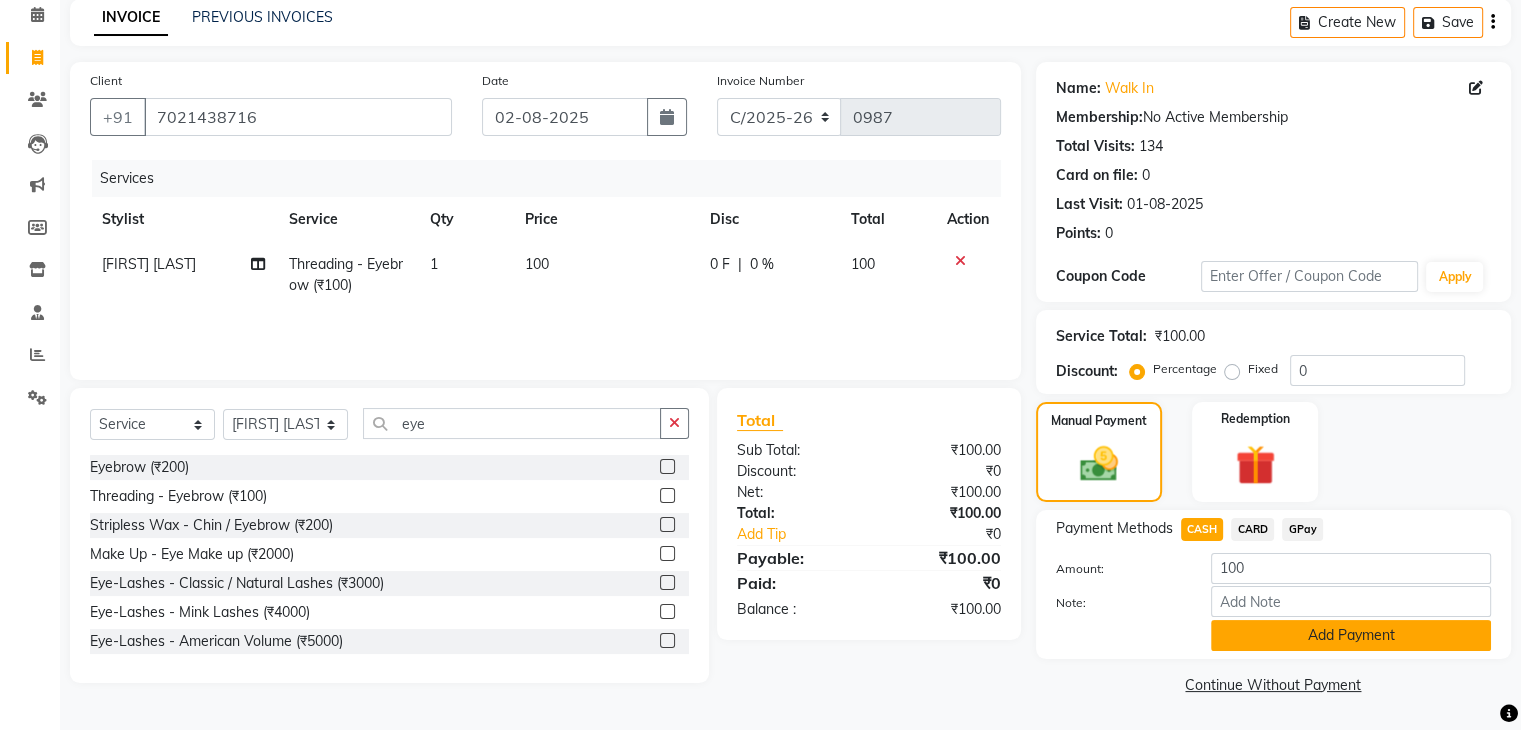 click on "Add Payment" 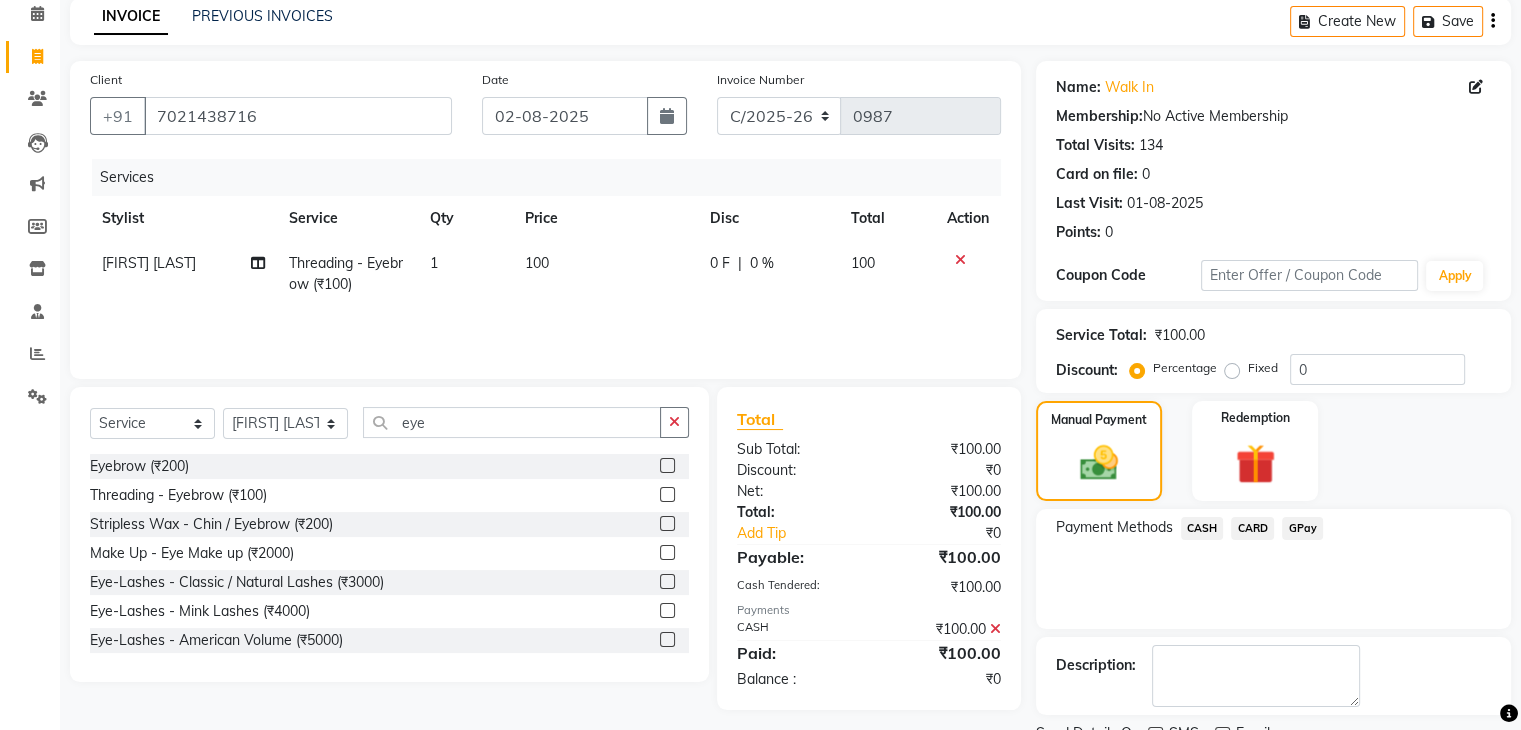 scroll, scrollTop: 171, scrollLeft: 0, axis: vertical 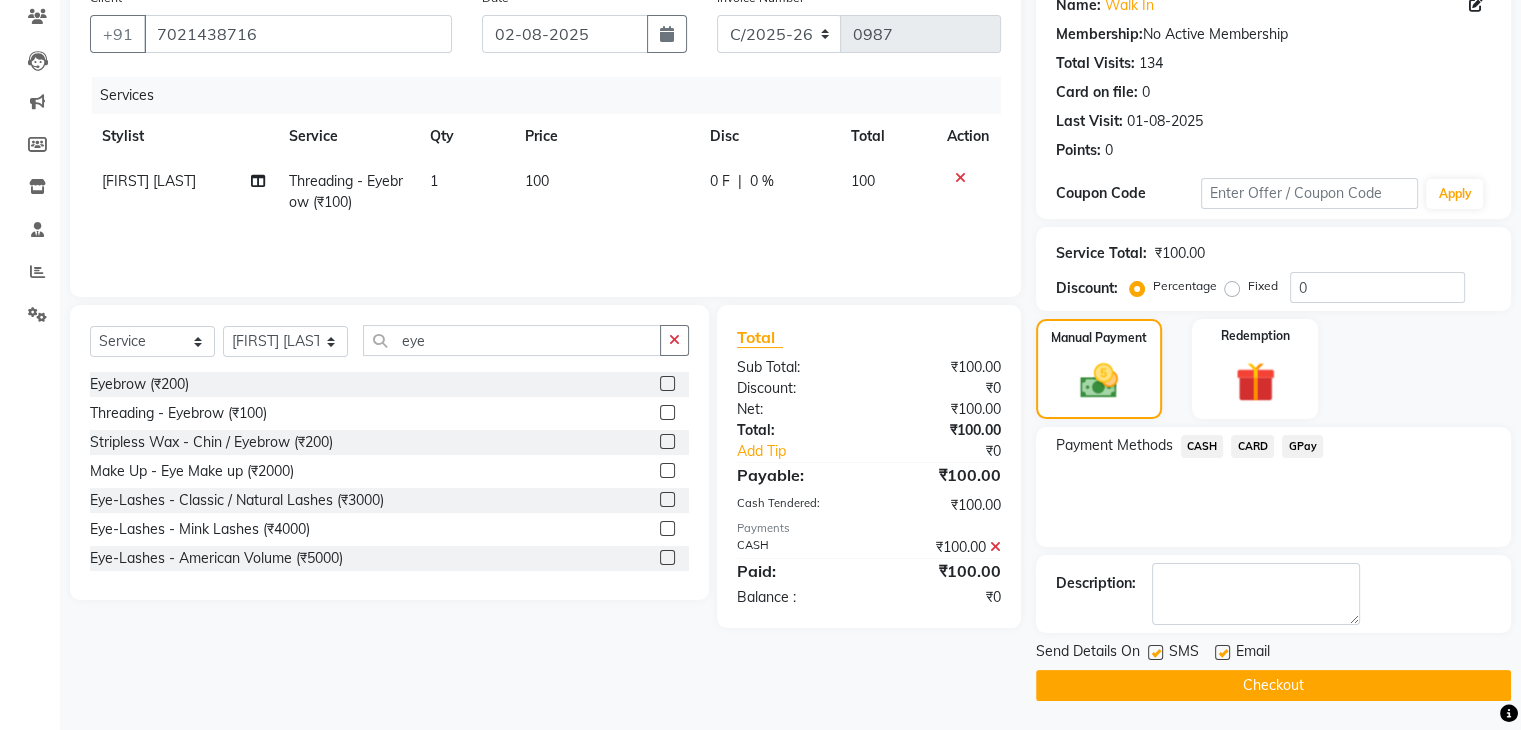 click on "Checkout" 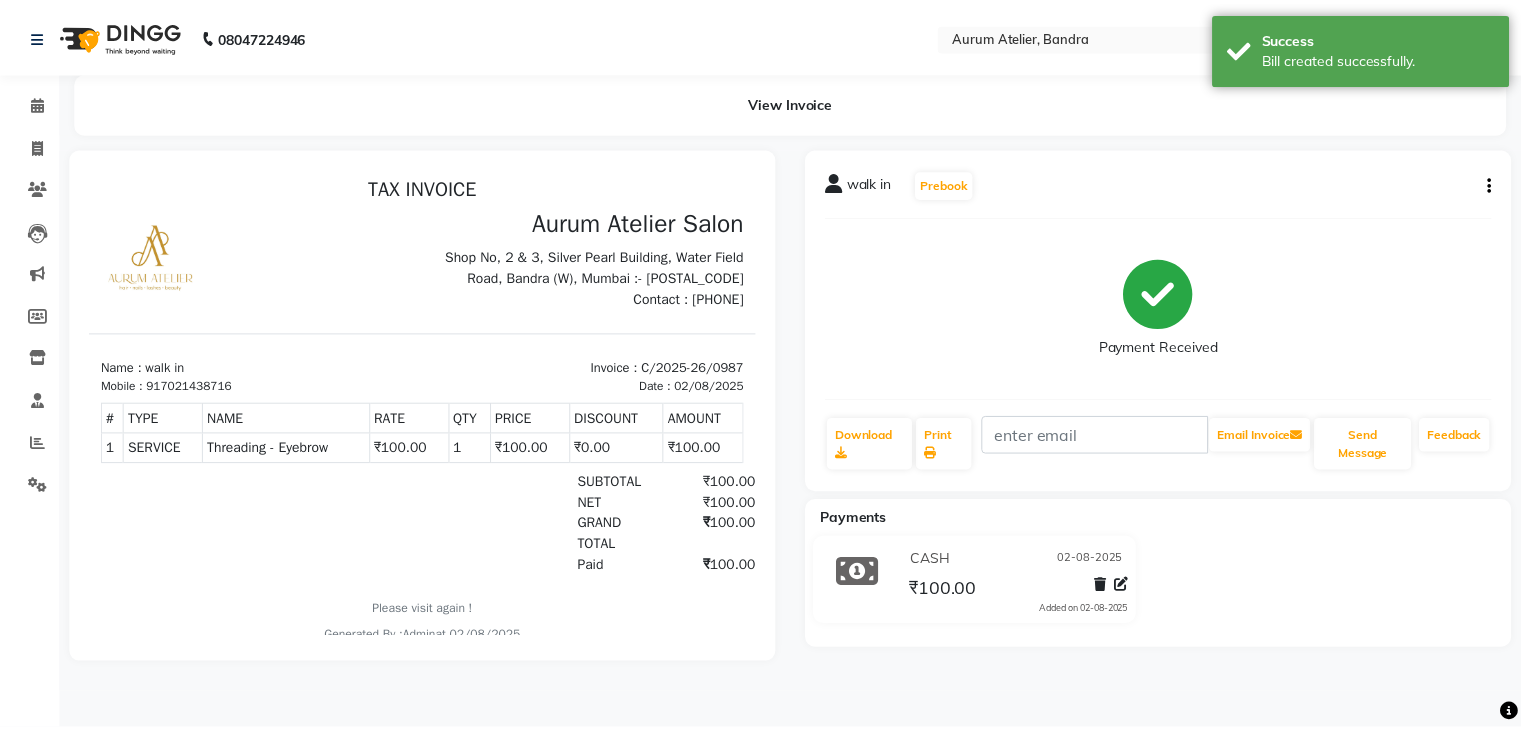 scroll, scrollTop: 0, scrollLeft: 0, axis: both 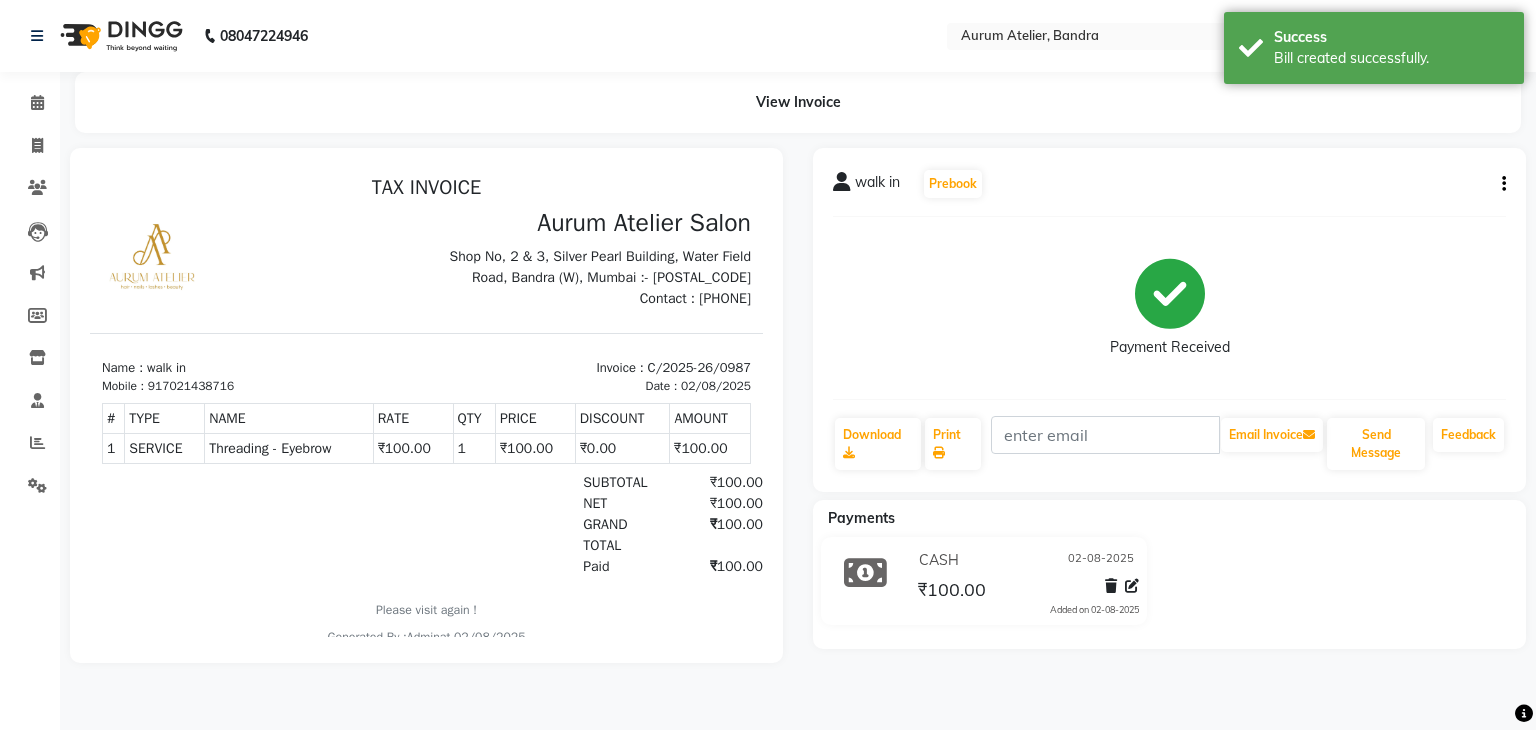 select on "7410" 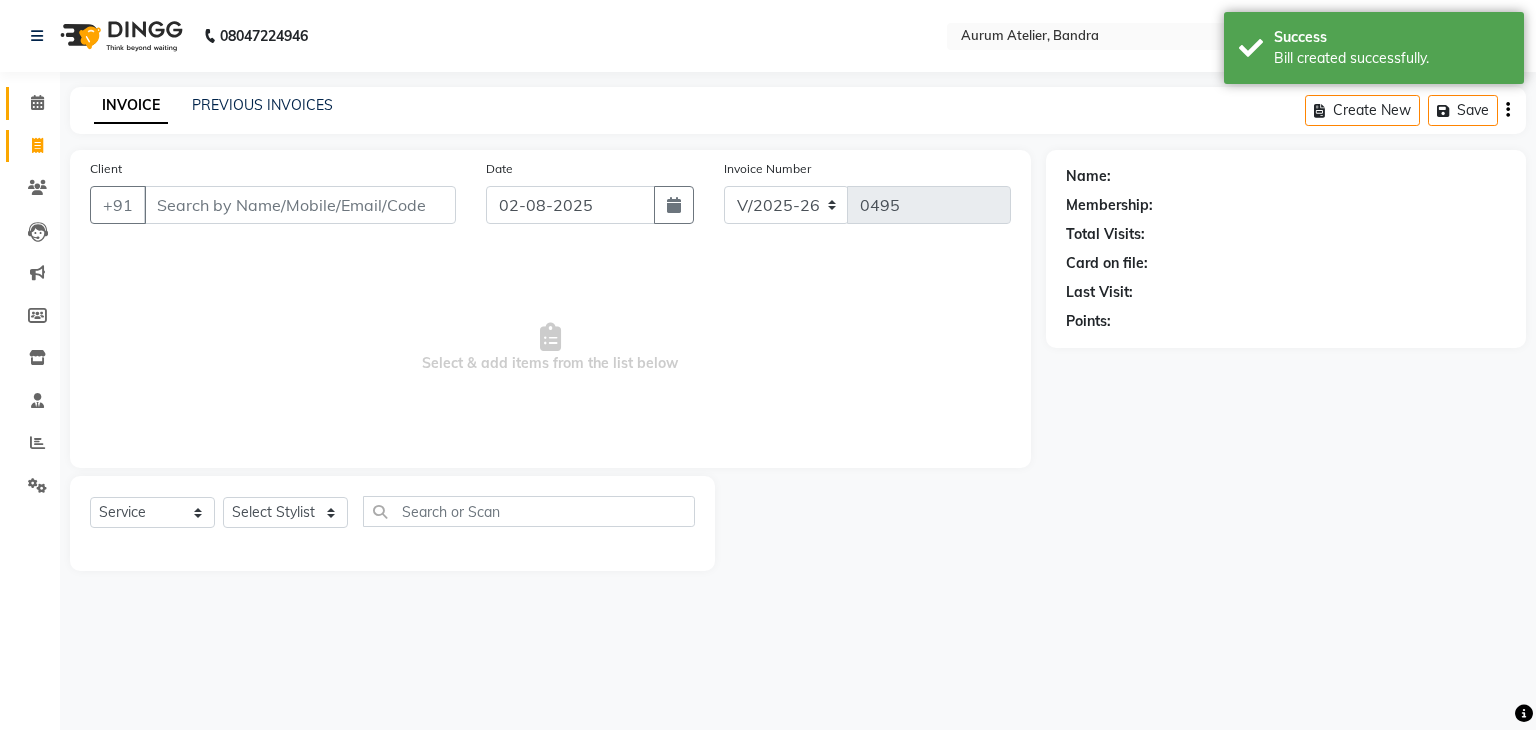 click on "Calendar" 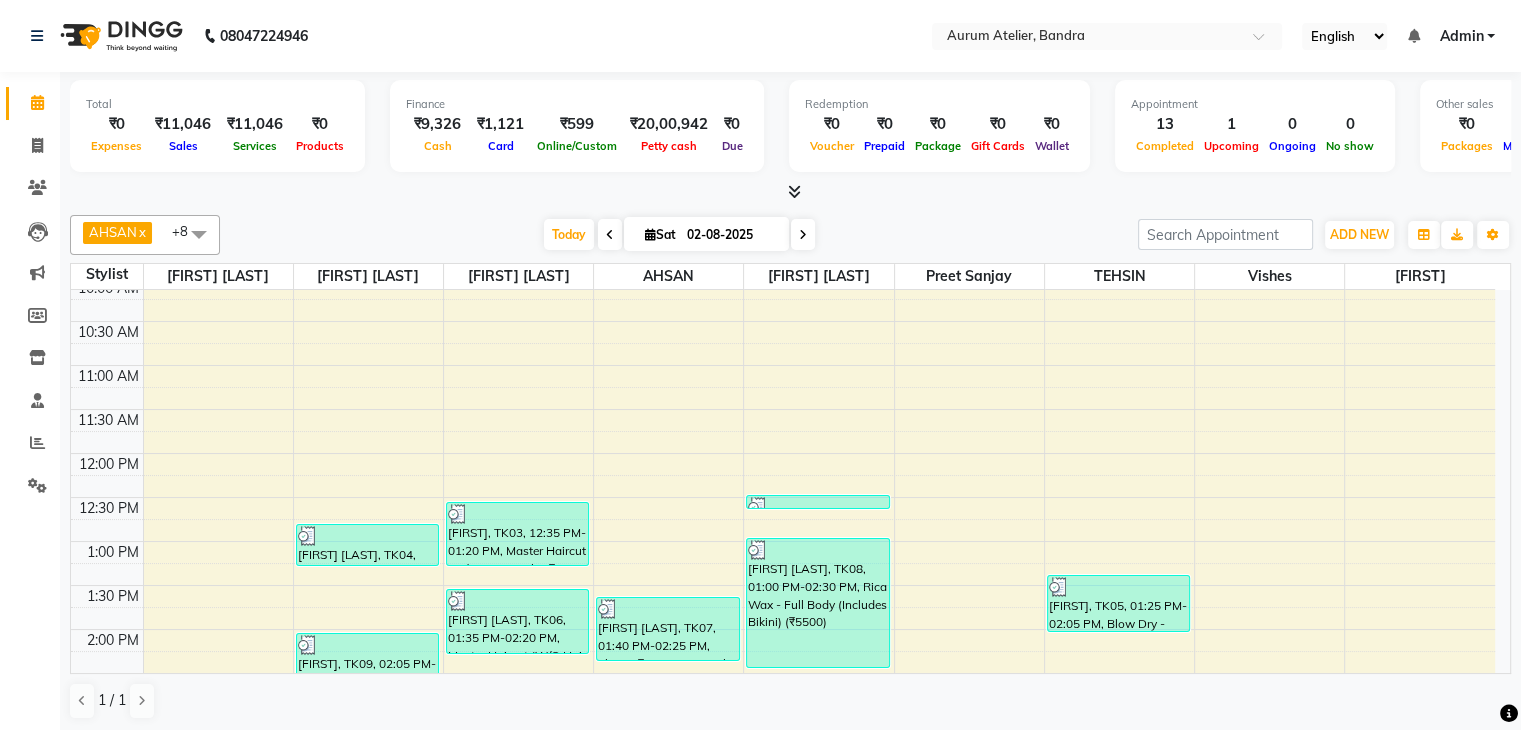 scroll, scrollTop: 200, scrollLeft: 0, axis: vertical 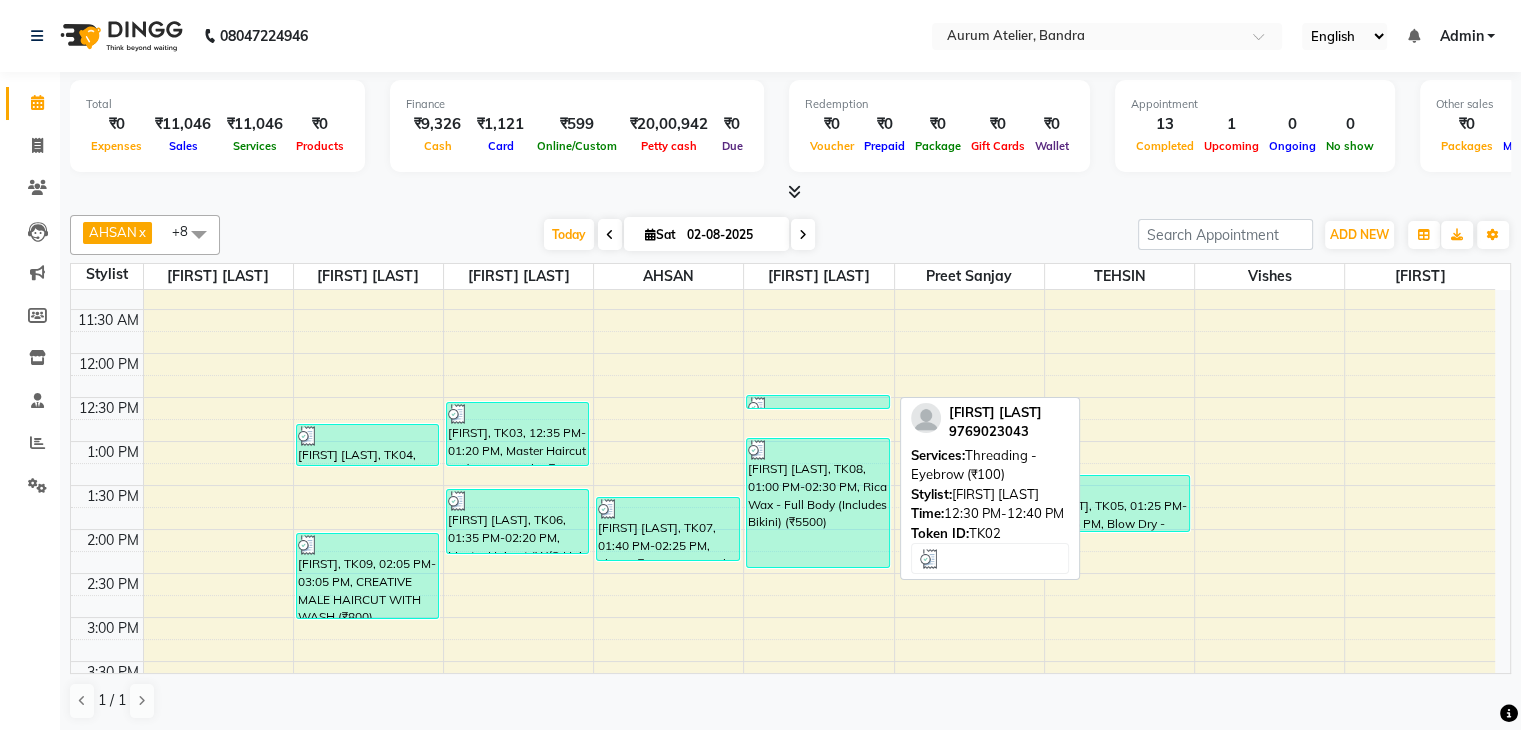 click at bounding box center (818, 407) 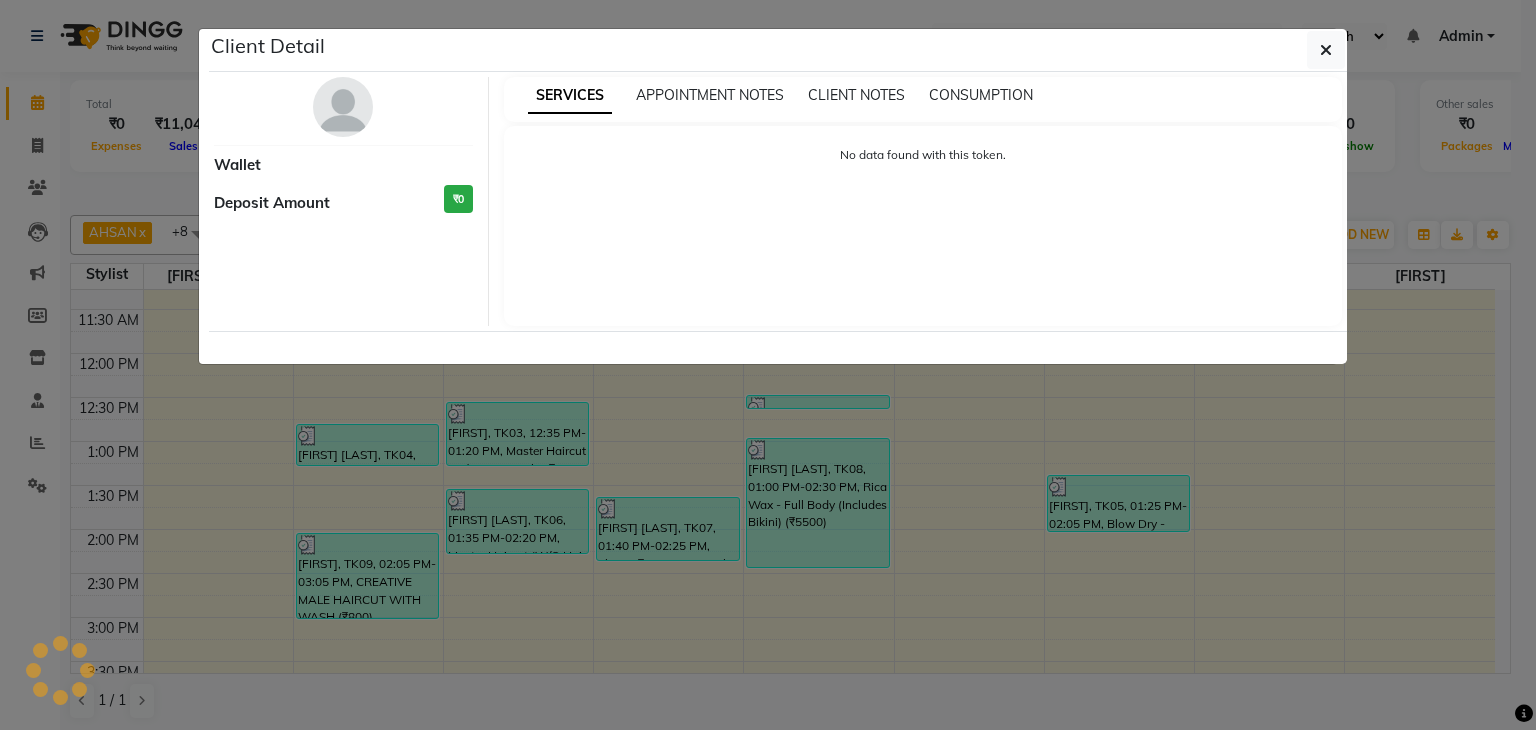 select on "3" 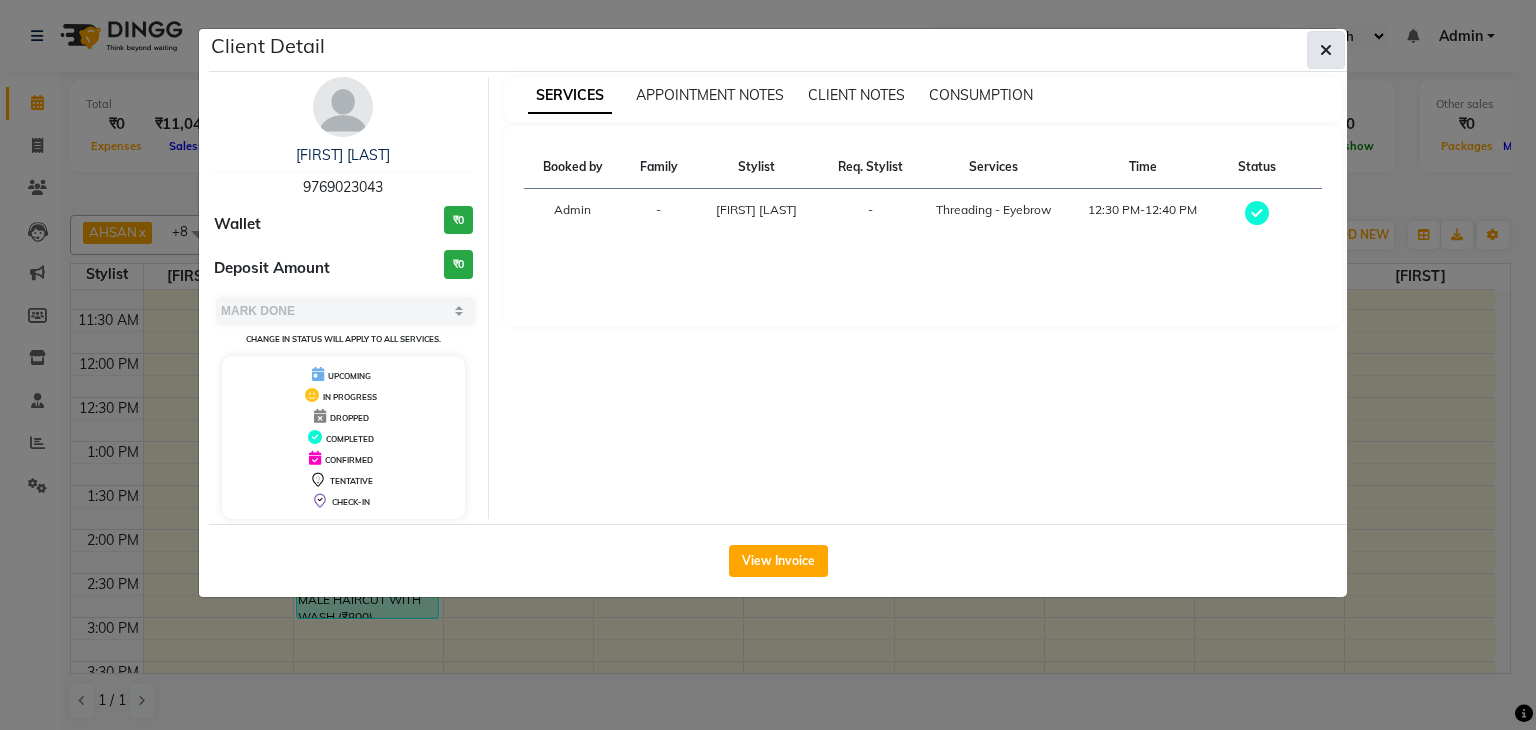 click 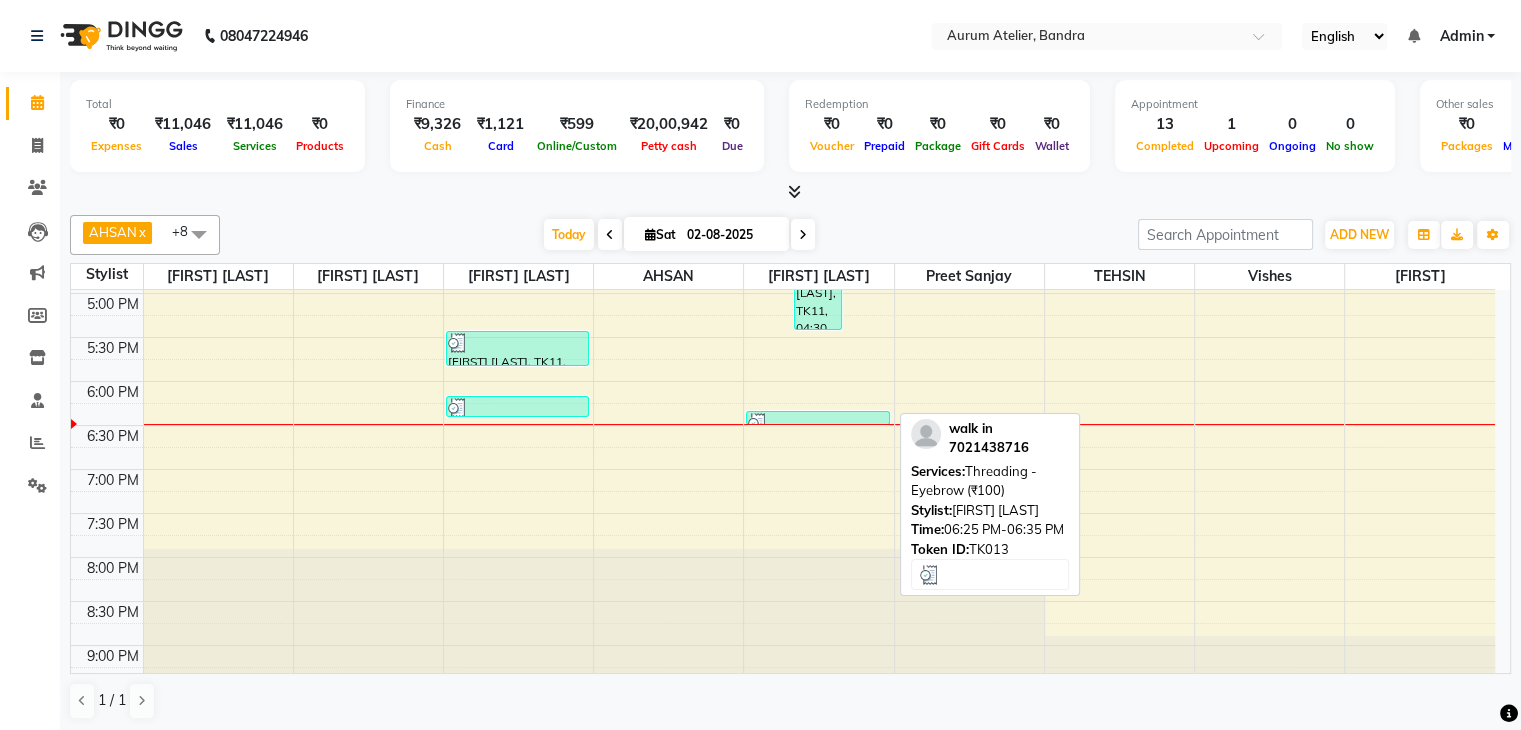 scroll, scrollTop: 749, scrollLeft: 0, axis: vertical 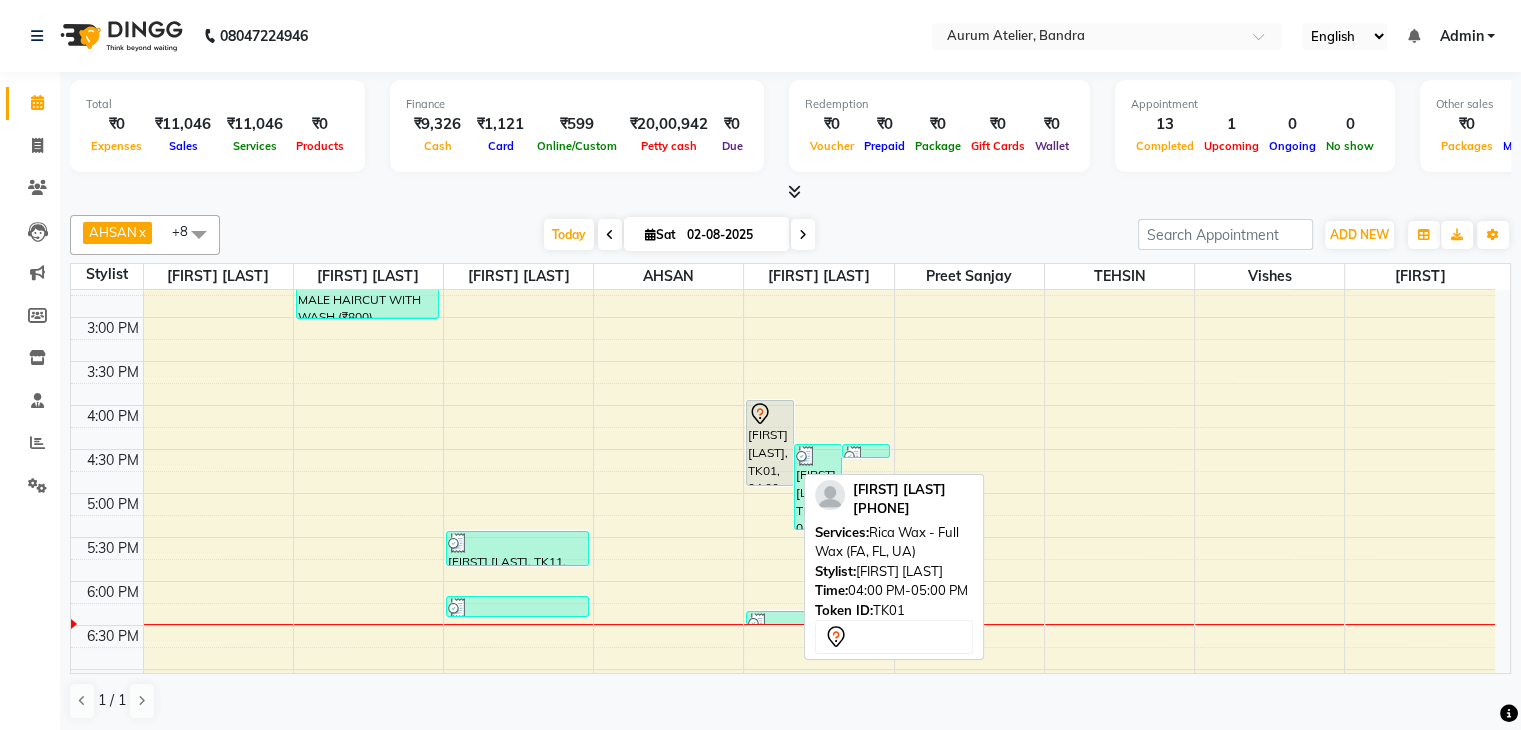 click on "[FIRST] [LAST], TK01, 04:00 PM-05:00 PM, Rica Wax - Full Wax (FA, FL, UA)" at bounding box center (770, 443) 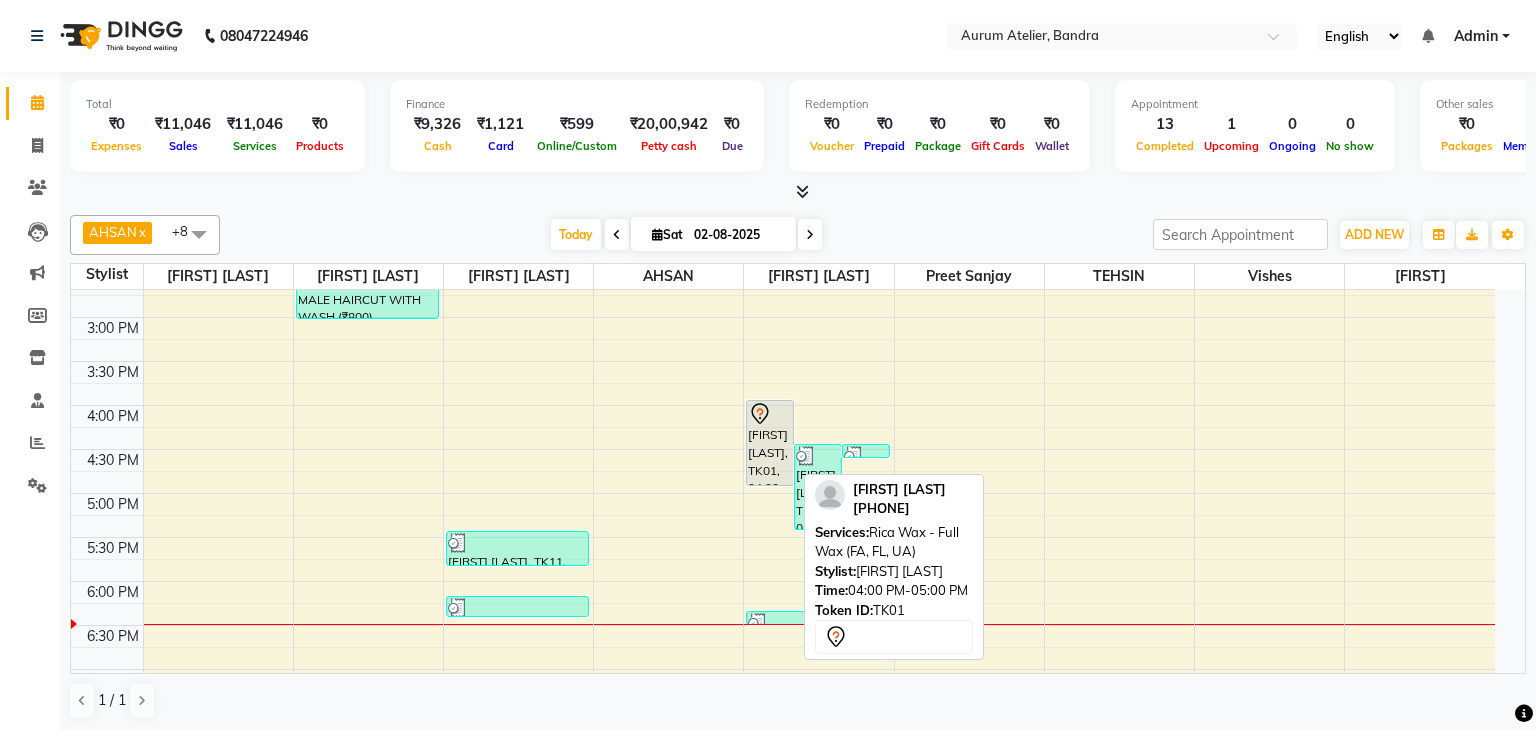 select on "7" 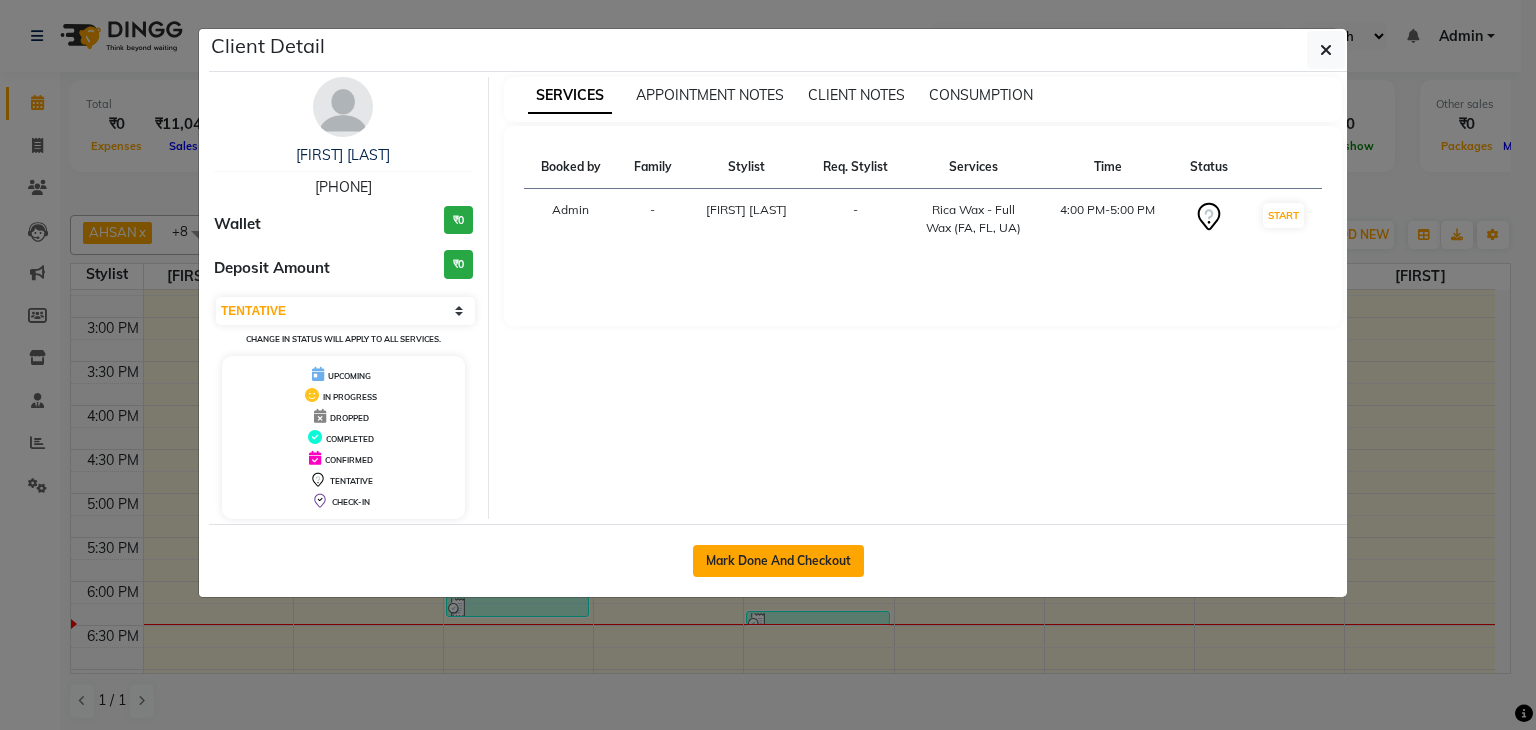 click on "Mark Done And Checkout" 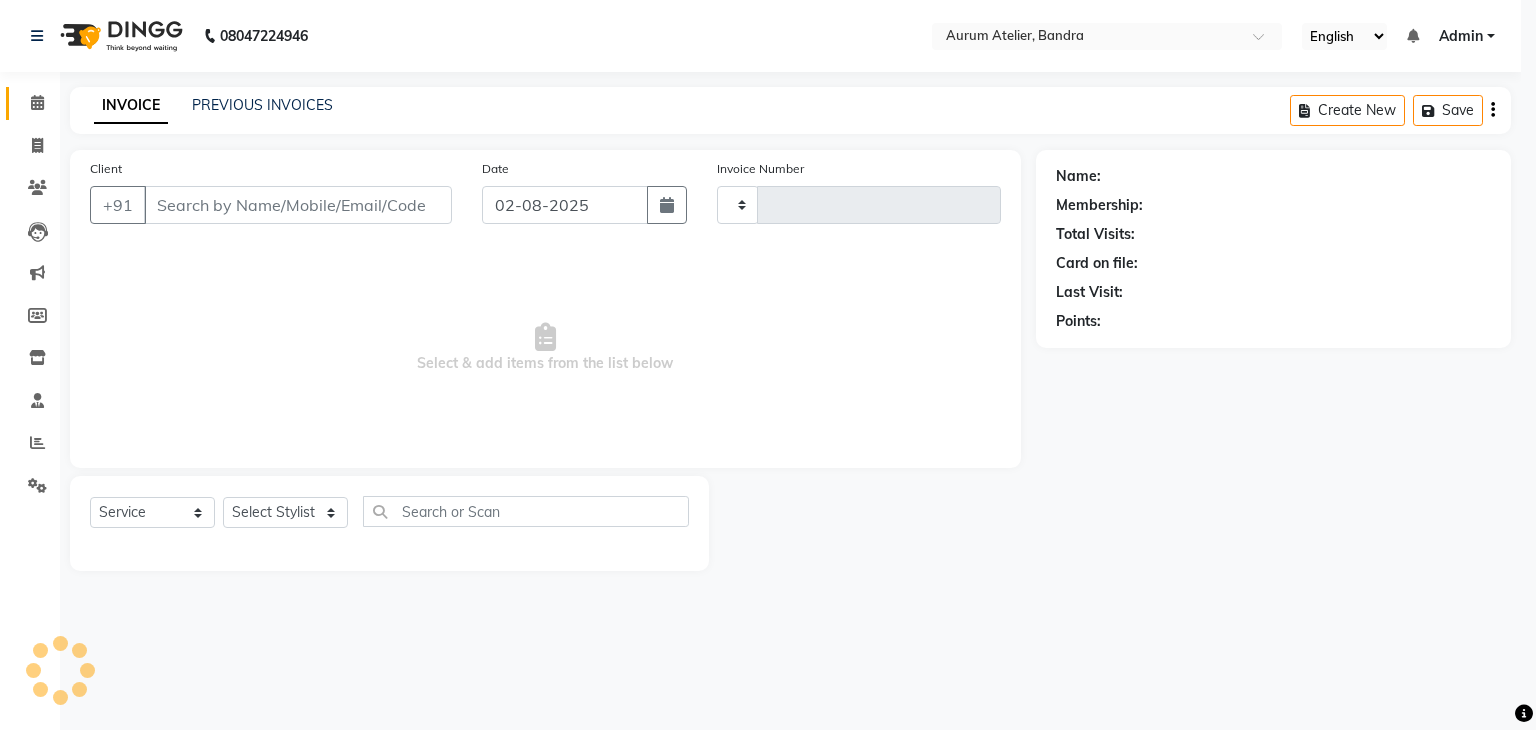 select on "3" 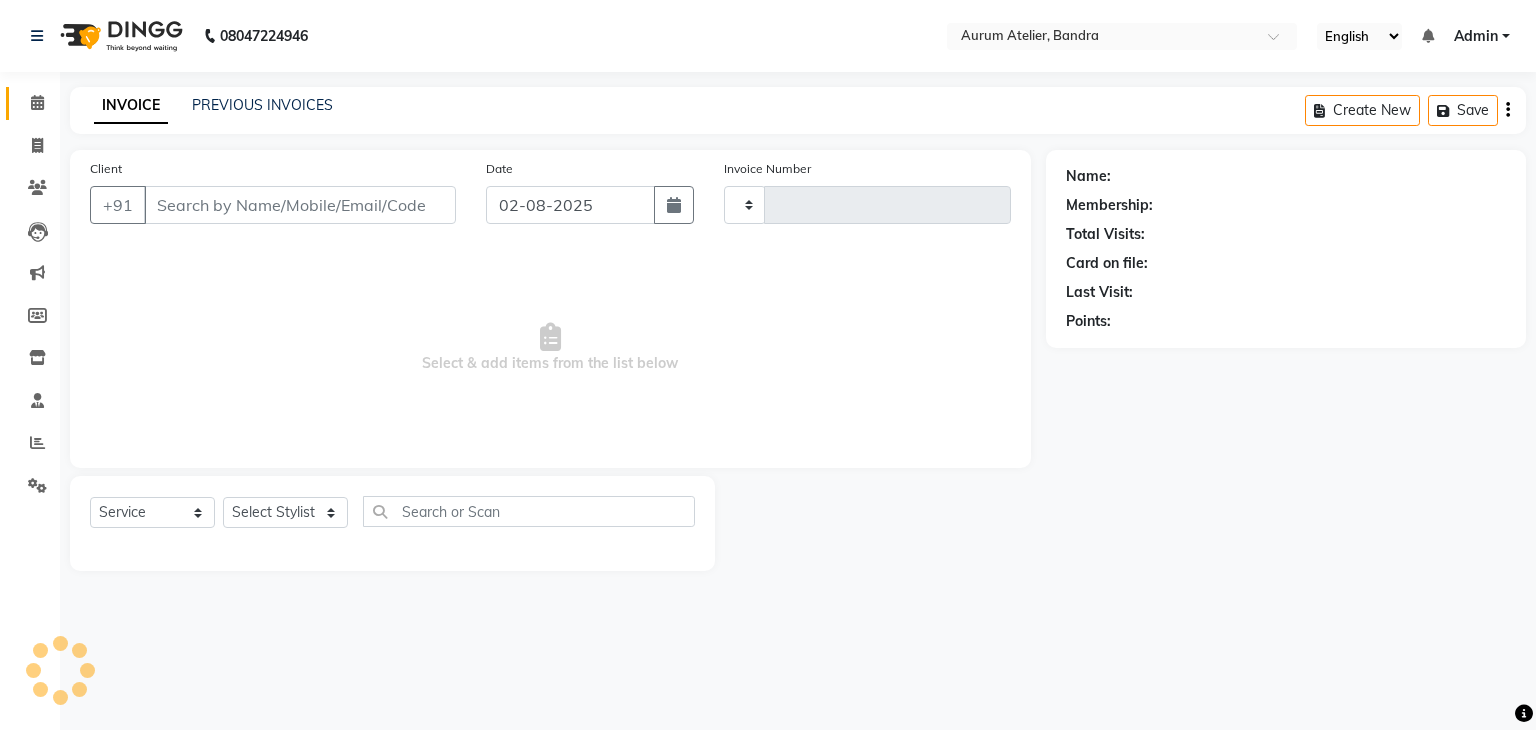 type on "0495" 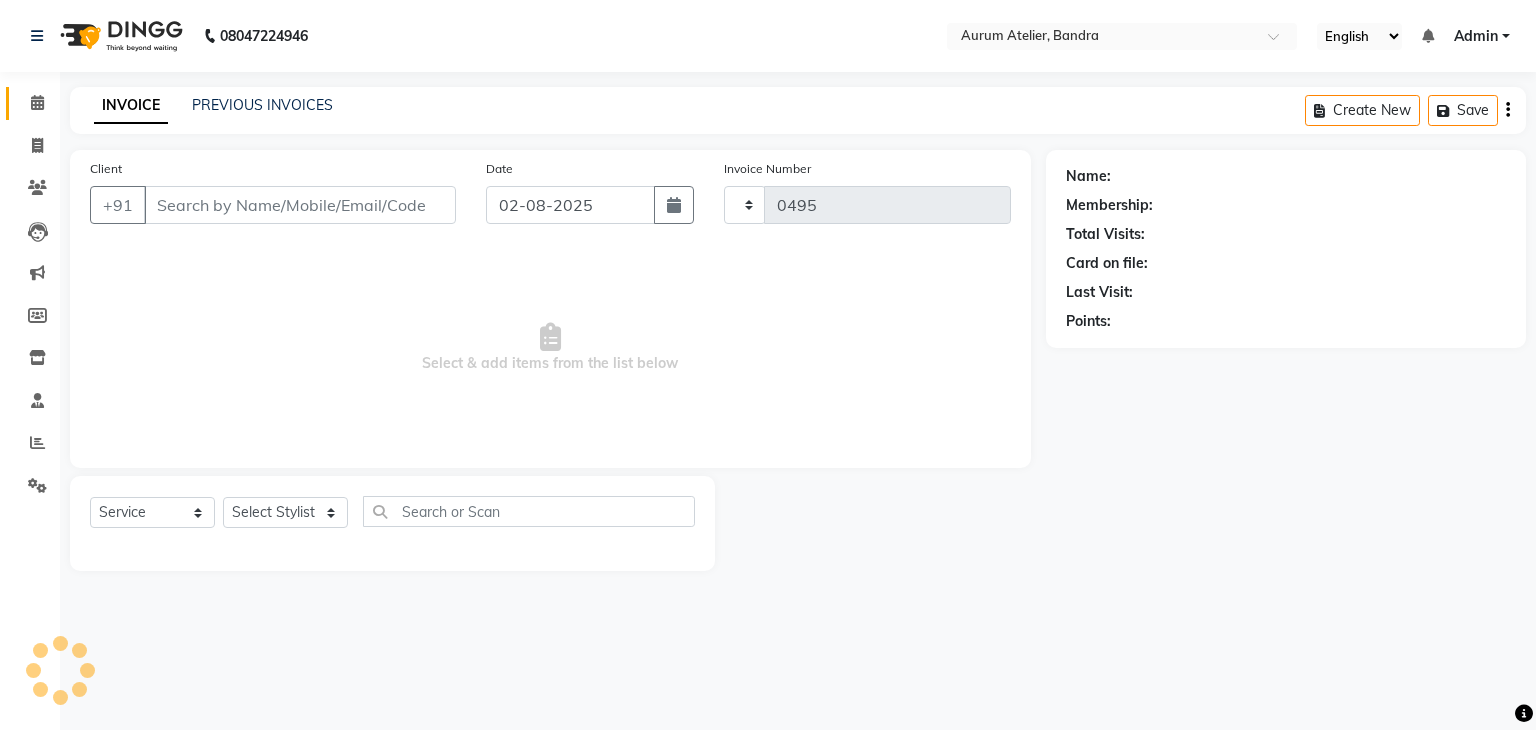 select on "7410" 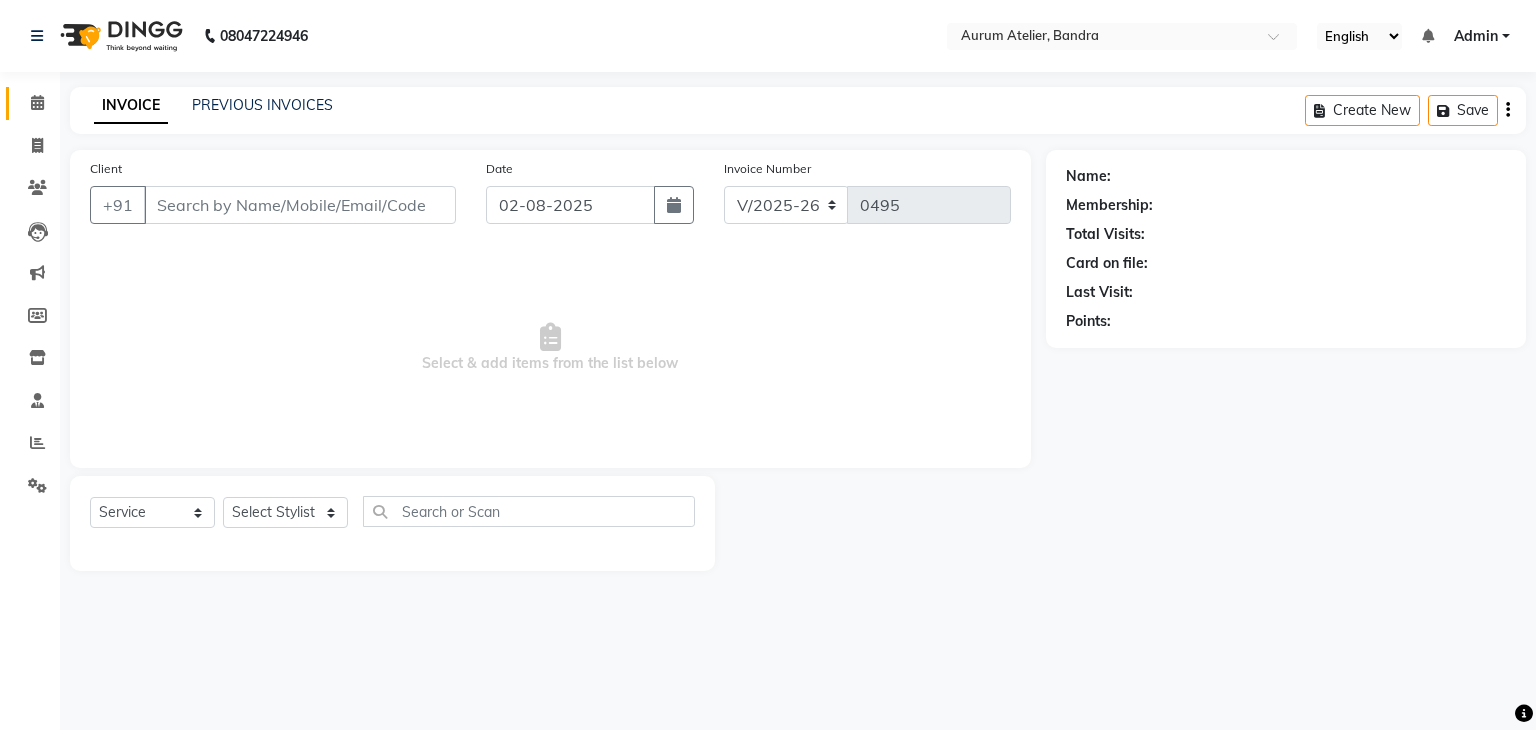 type on "[PHONE]" 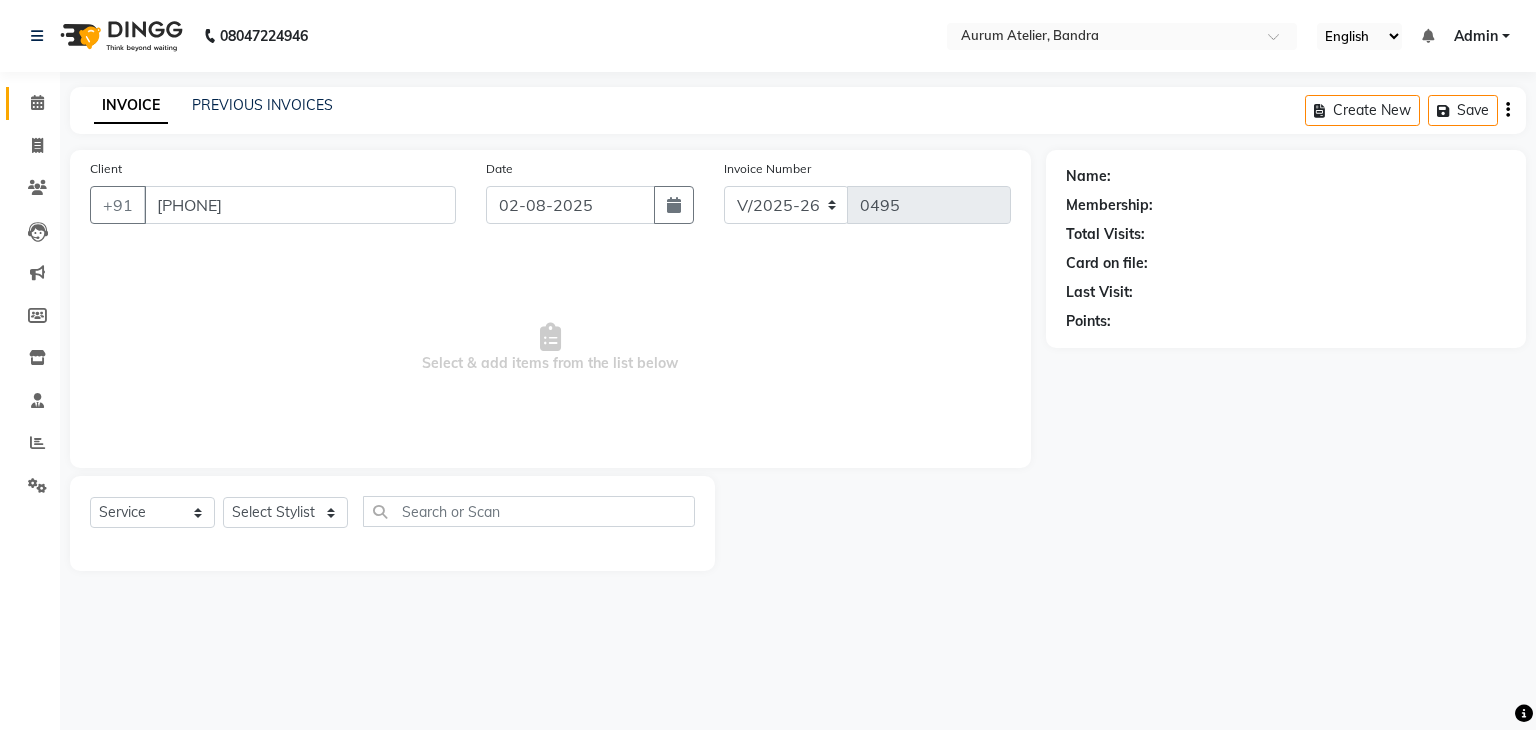 select on "66084" 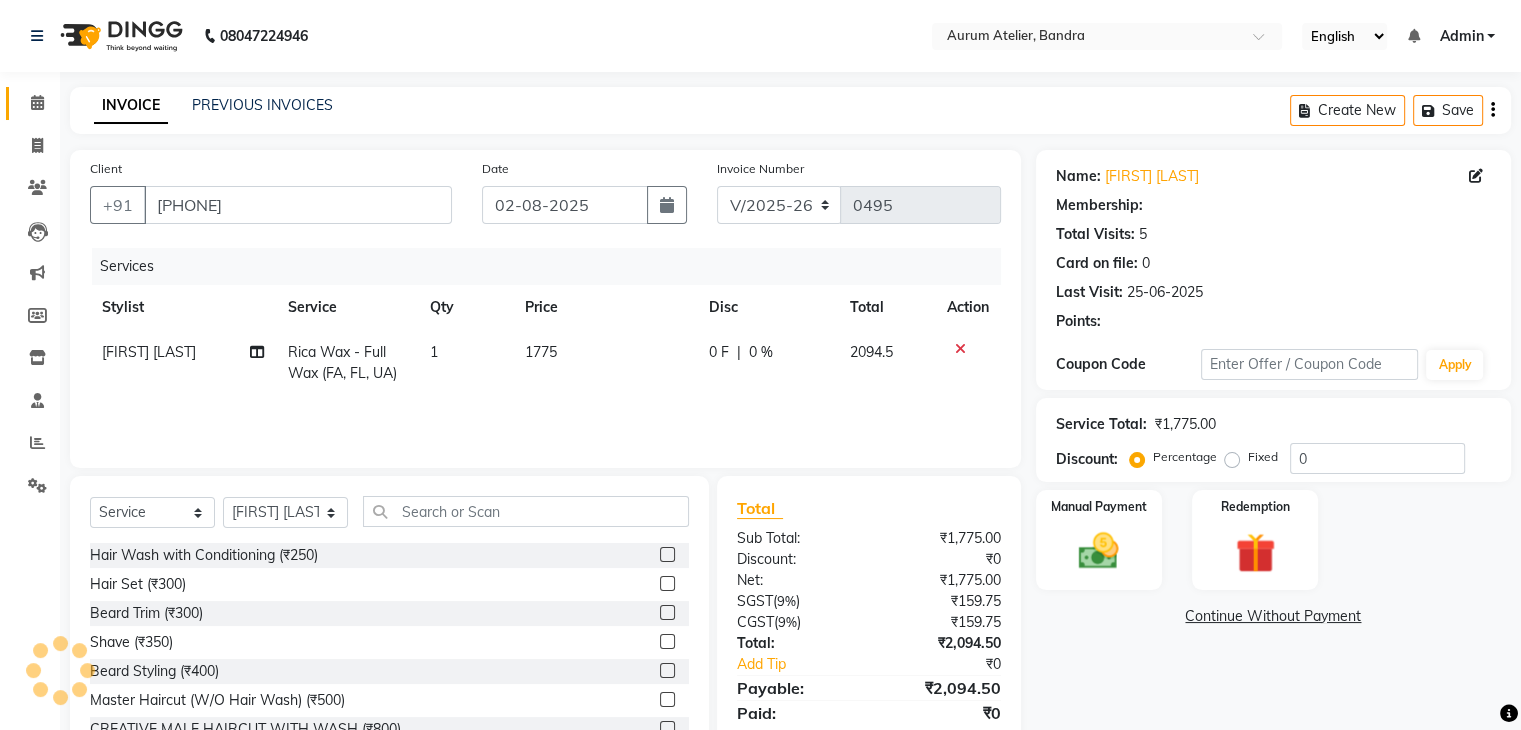select on "1: Object" 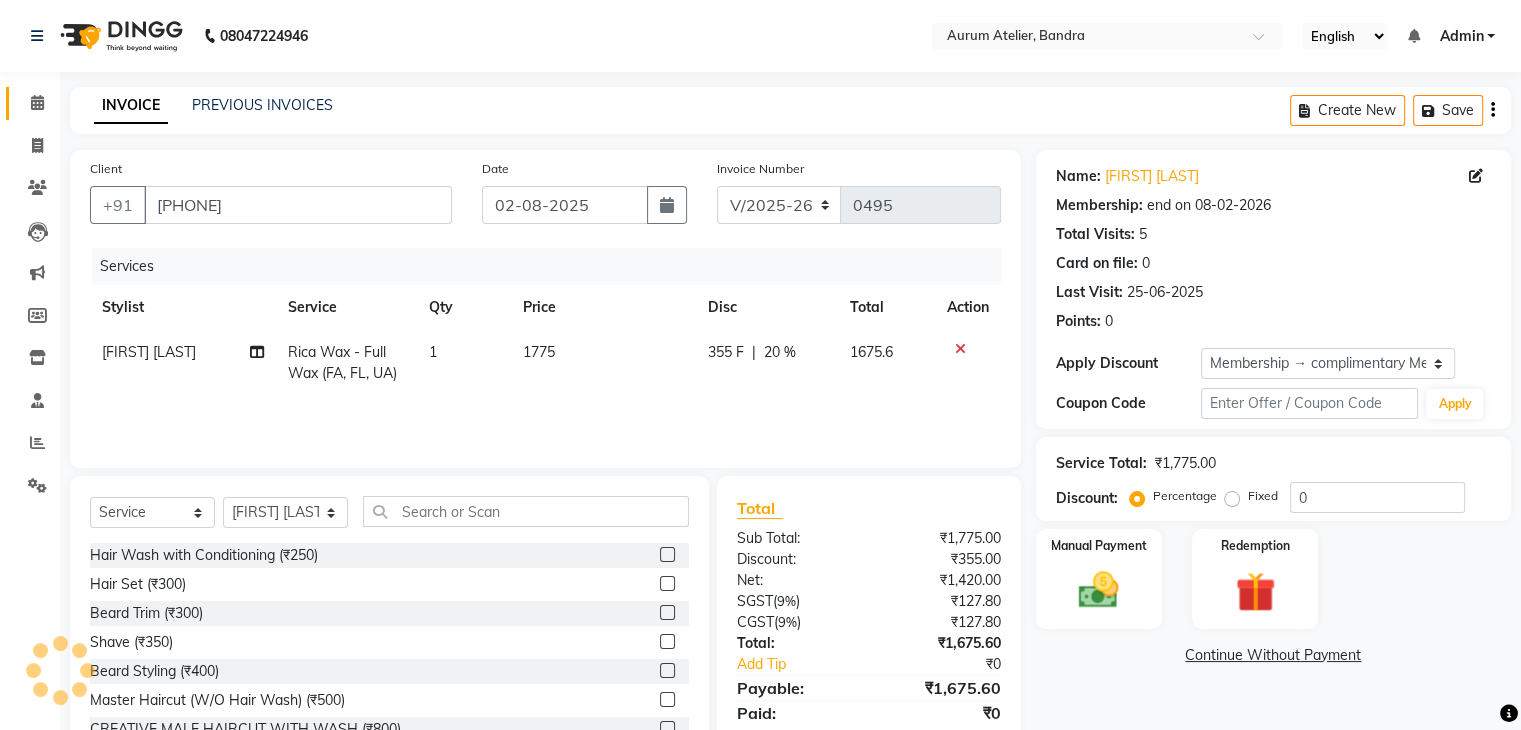 type on "20" 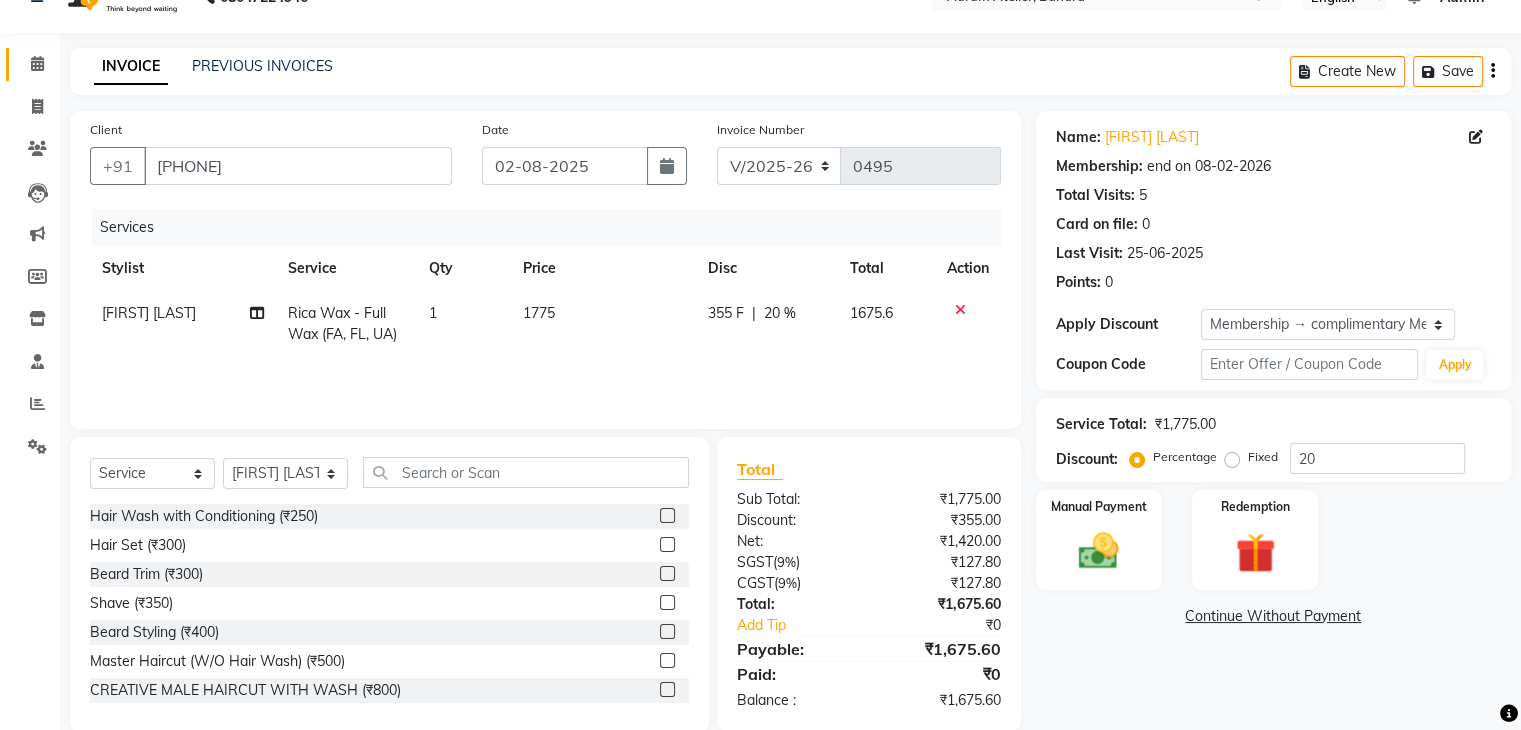 scroll, scrollTop: 72, scrollLeft: 0, axis: vertical 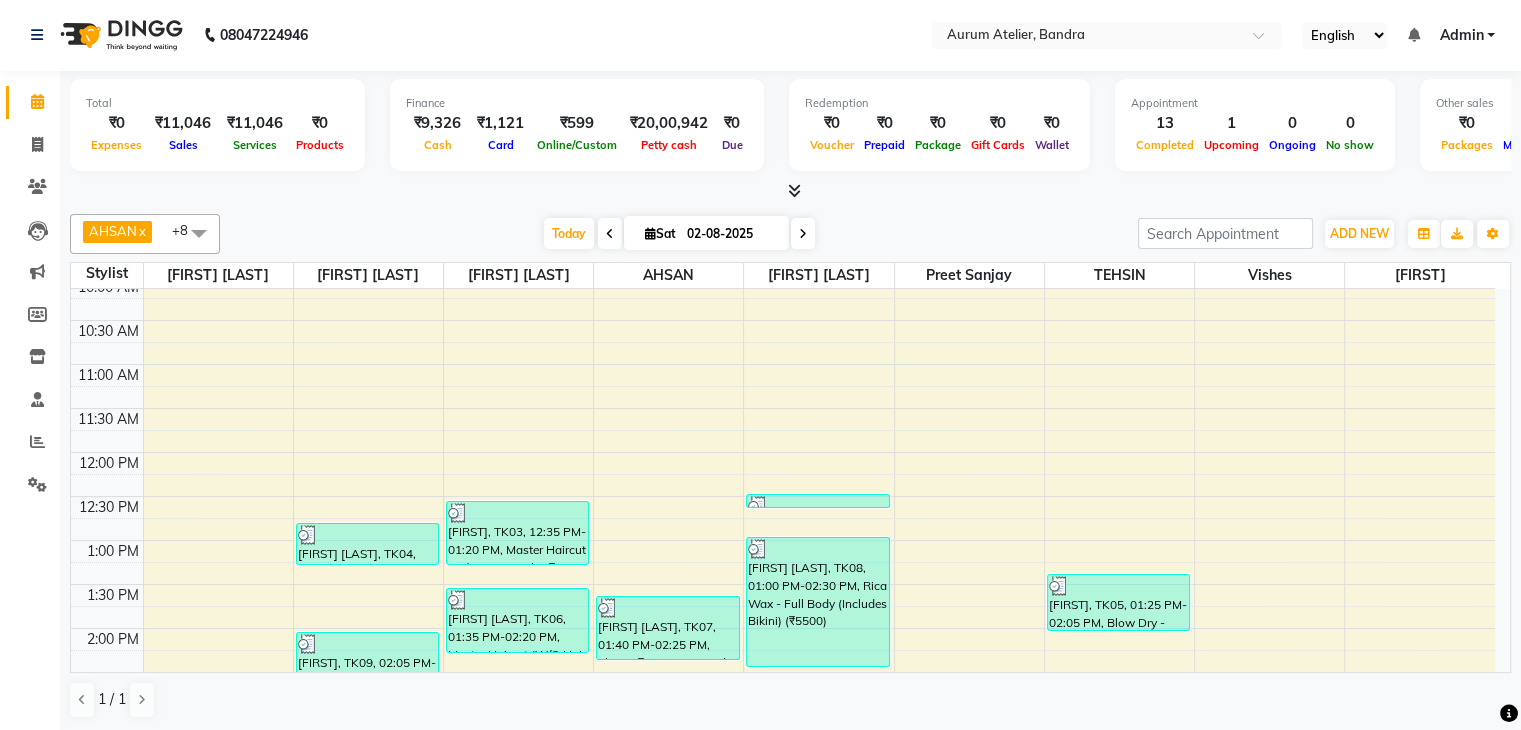 select on "service" 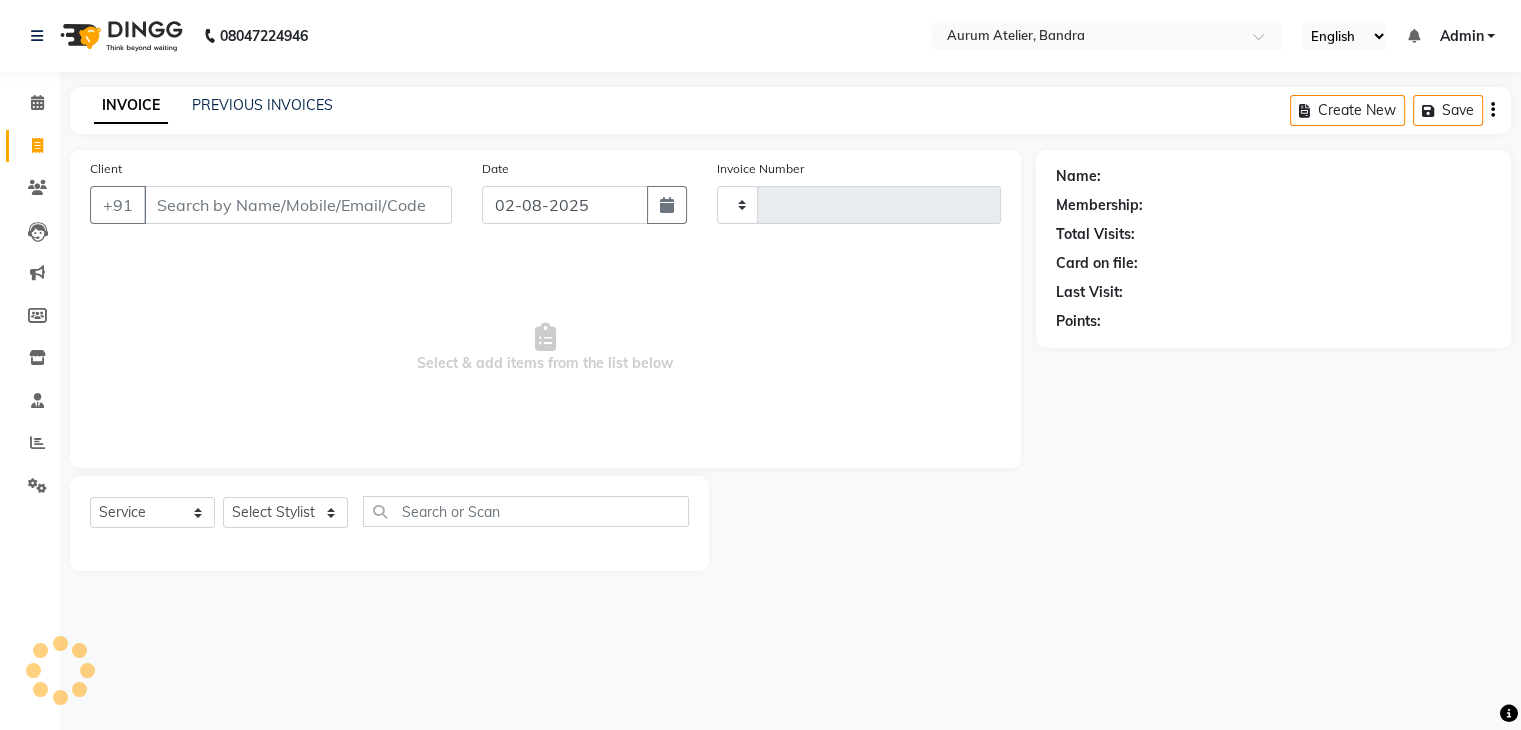type on "0495" 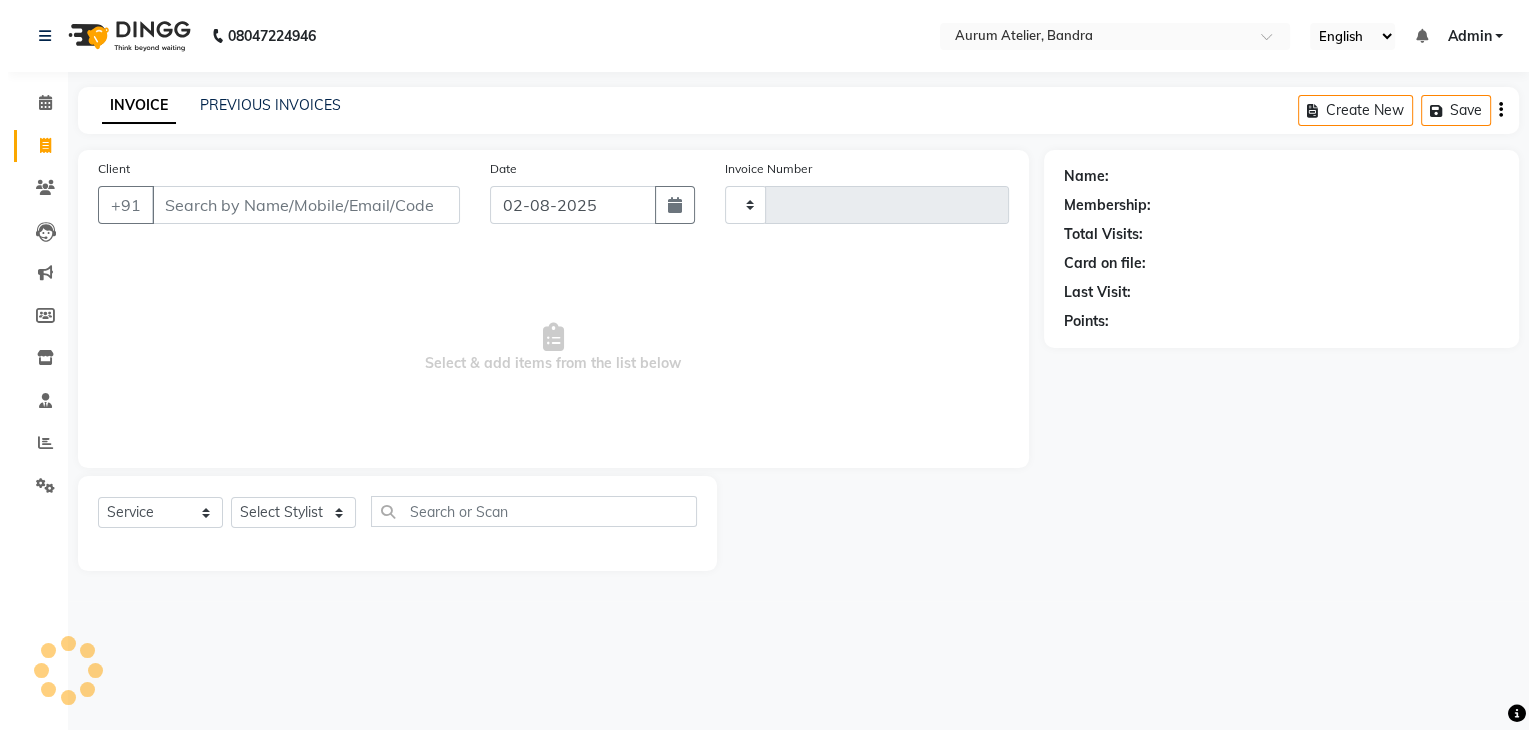 scroll, scrollTop: 0, scrollLeft: 0, axis: both 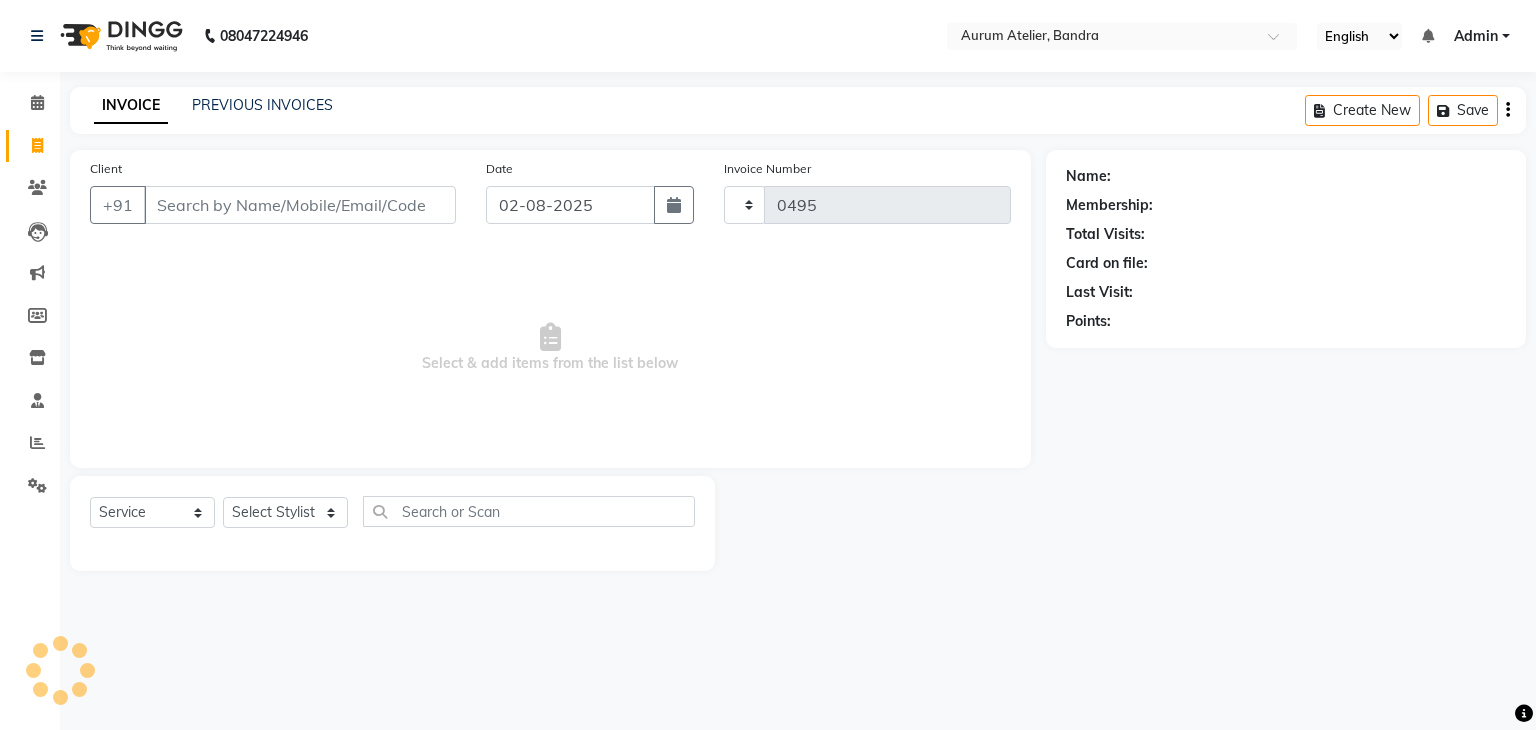 select on "7410" 